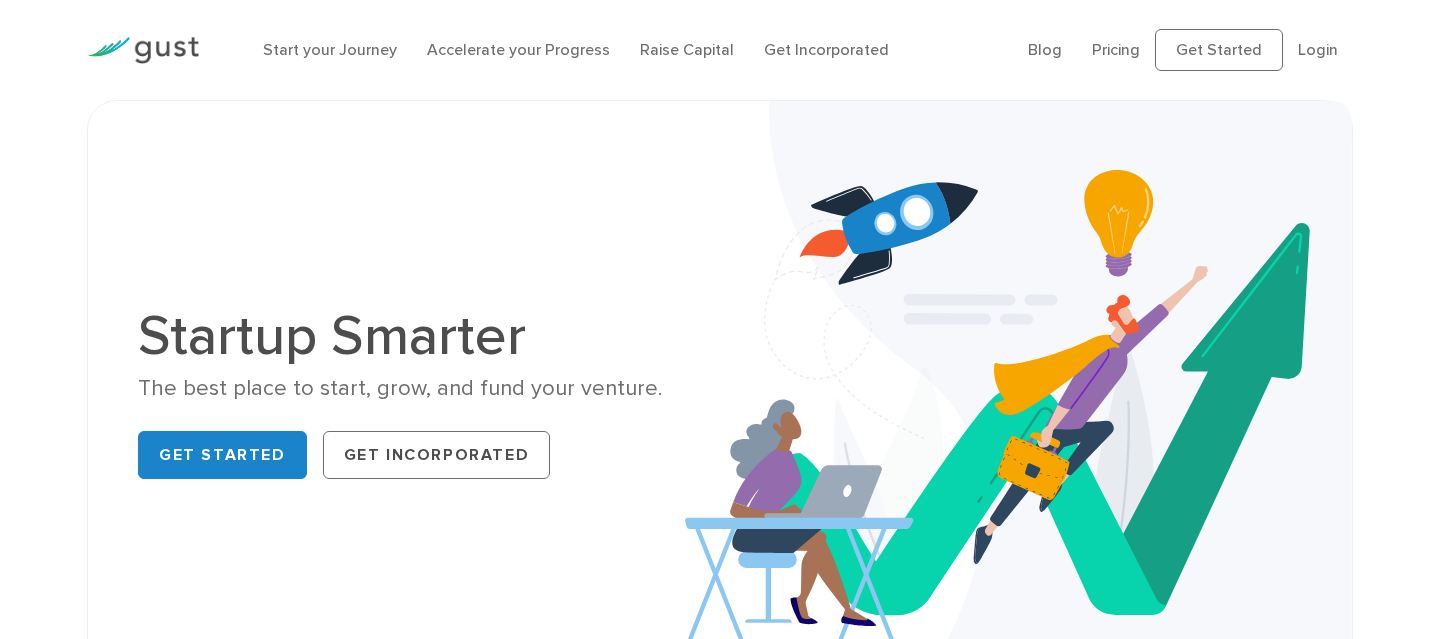 scroll, scrollTop: 0, scrollLeft: 0, axis: both 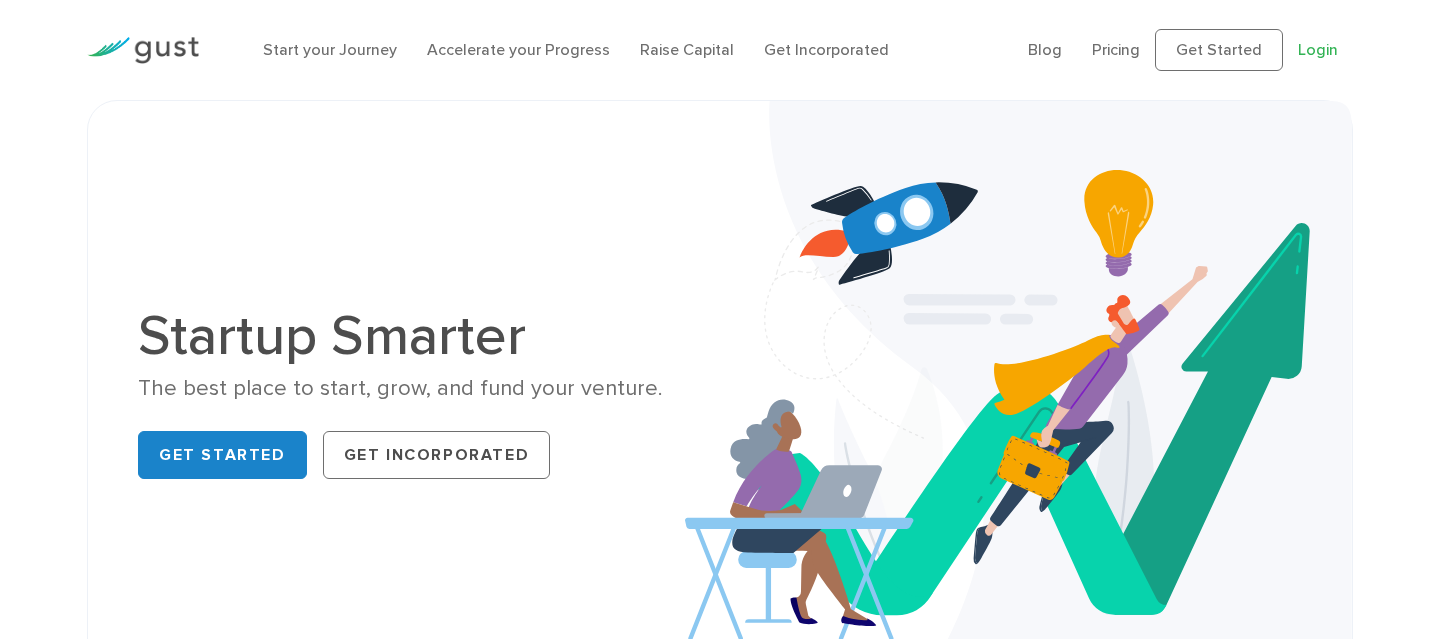 click on "Login" at bounding box center [1318, 49] 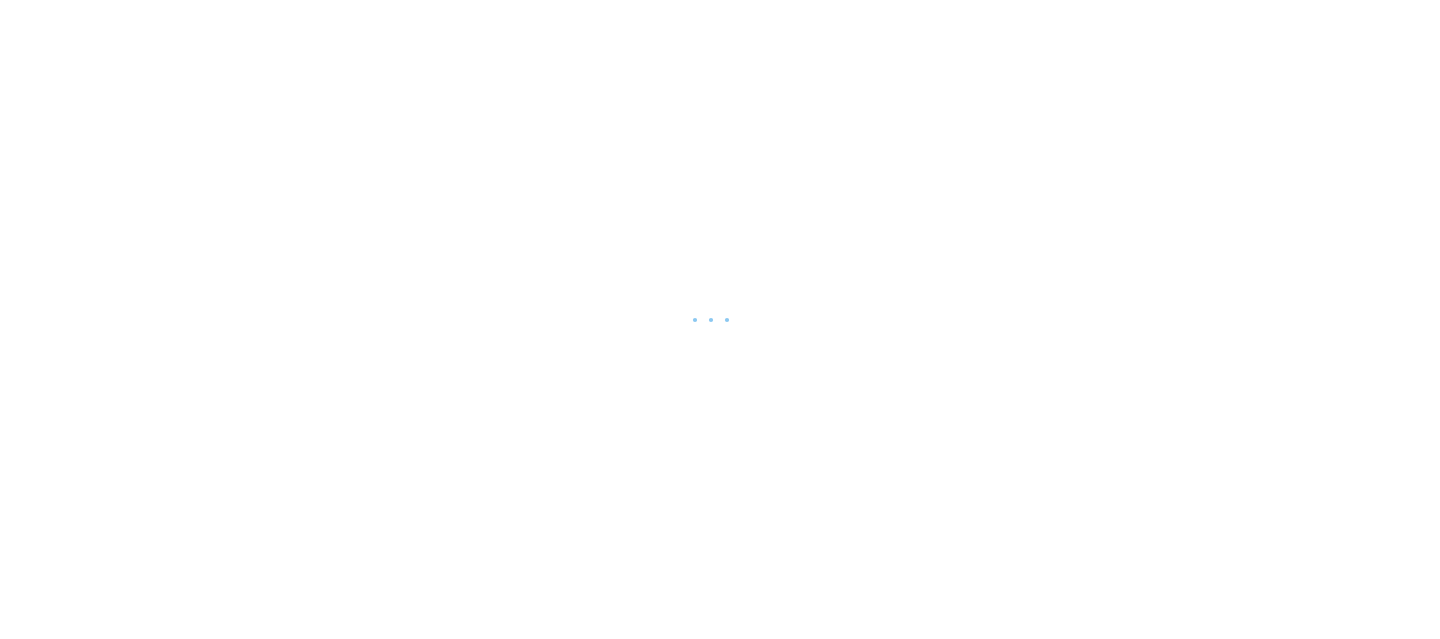 scroll, scrollTop: 0, scrollLeft: 0, axis: both 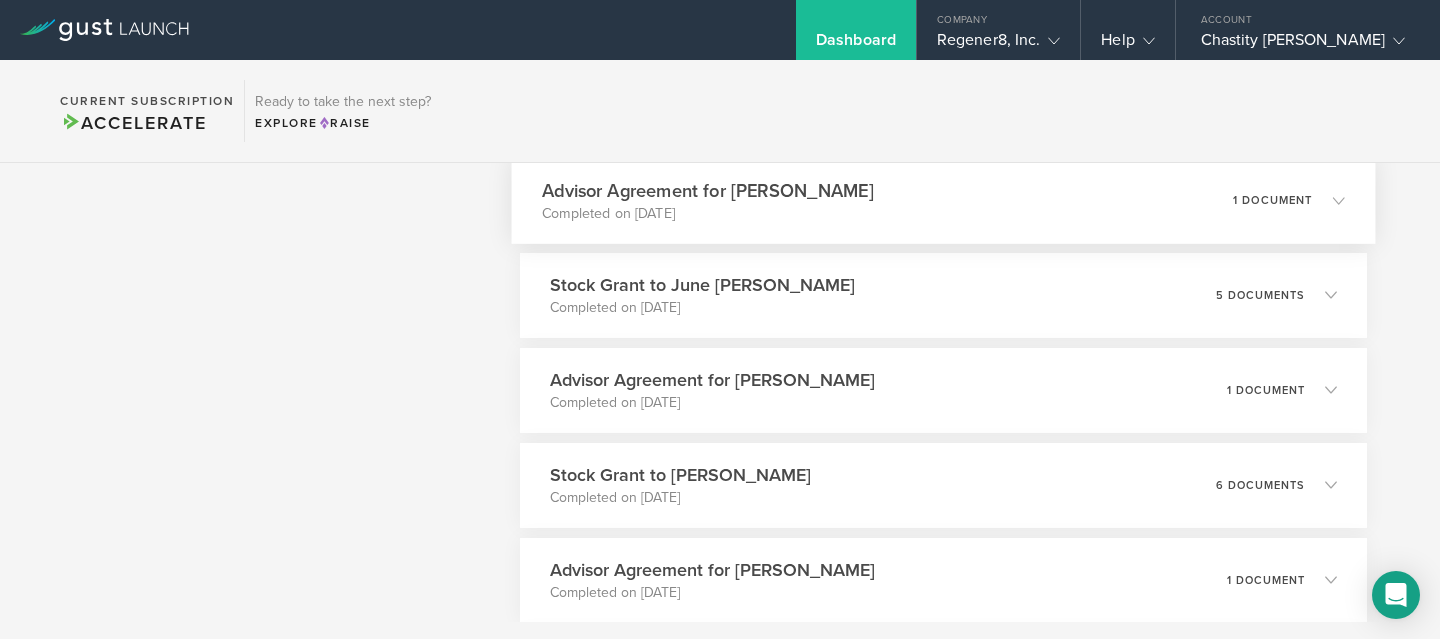 click 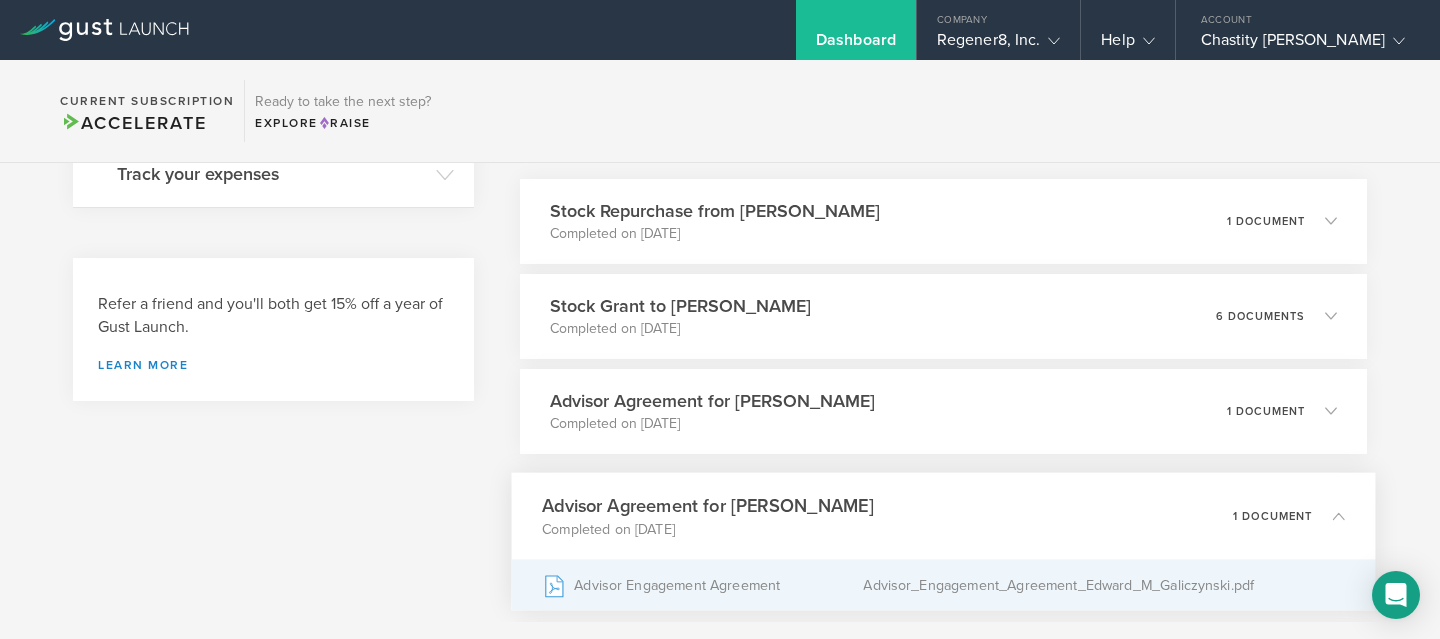 scroll, scrollTop: 0, scrollLeft: 0, axis: both 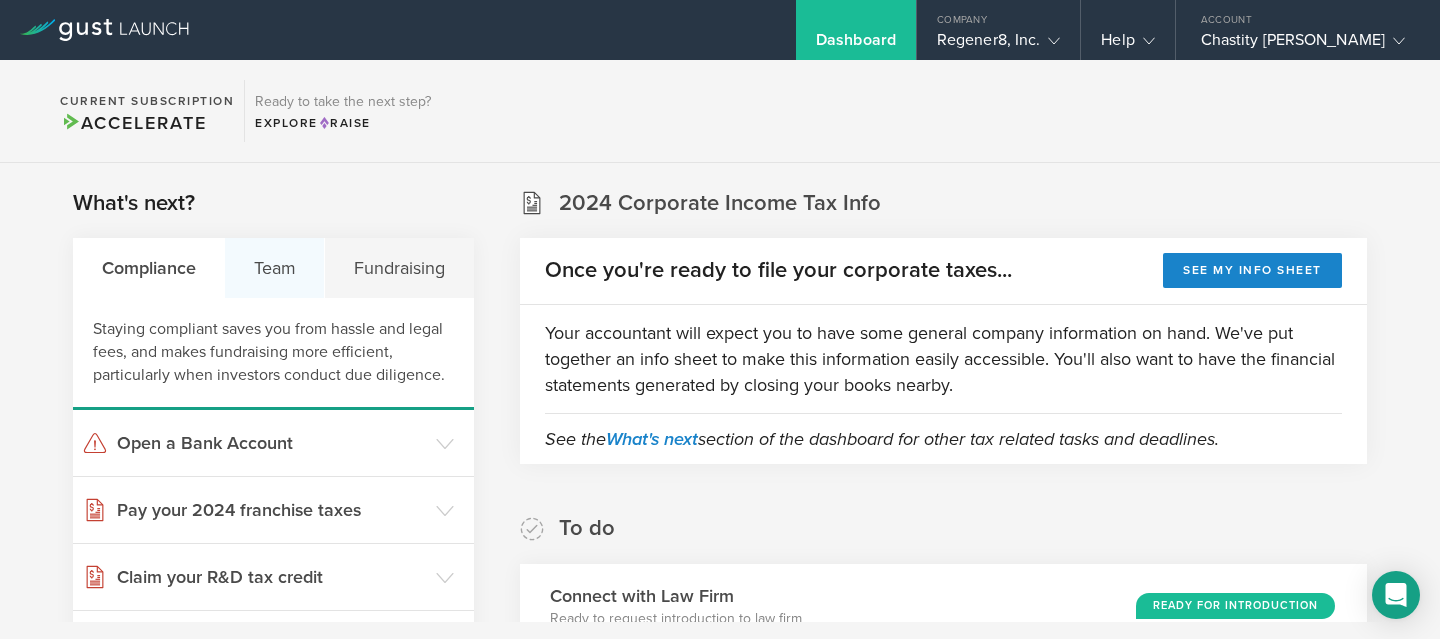 click on "Team" at bounding box center (275, 268) 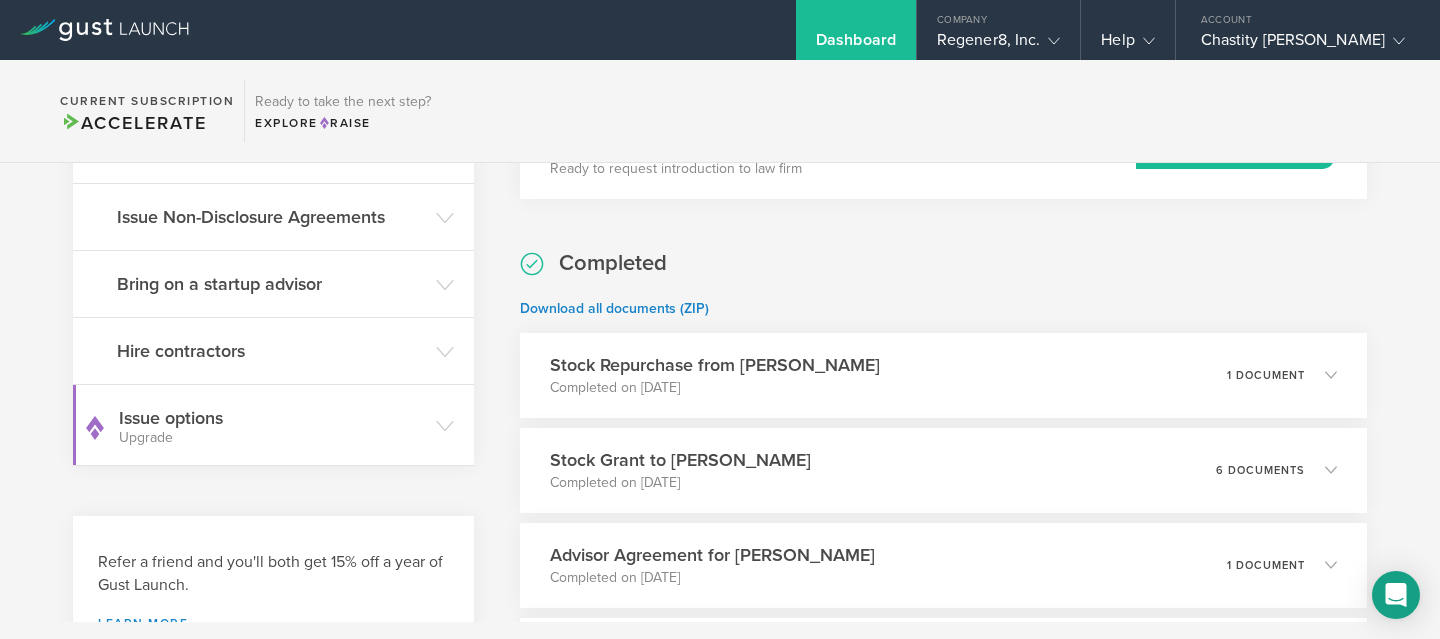 scroll, scrollTop: 465, scrollLeft: 0, axis: vertical 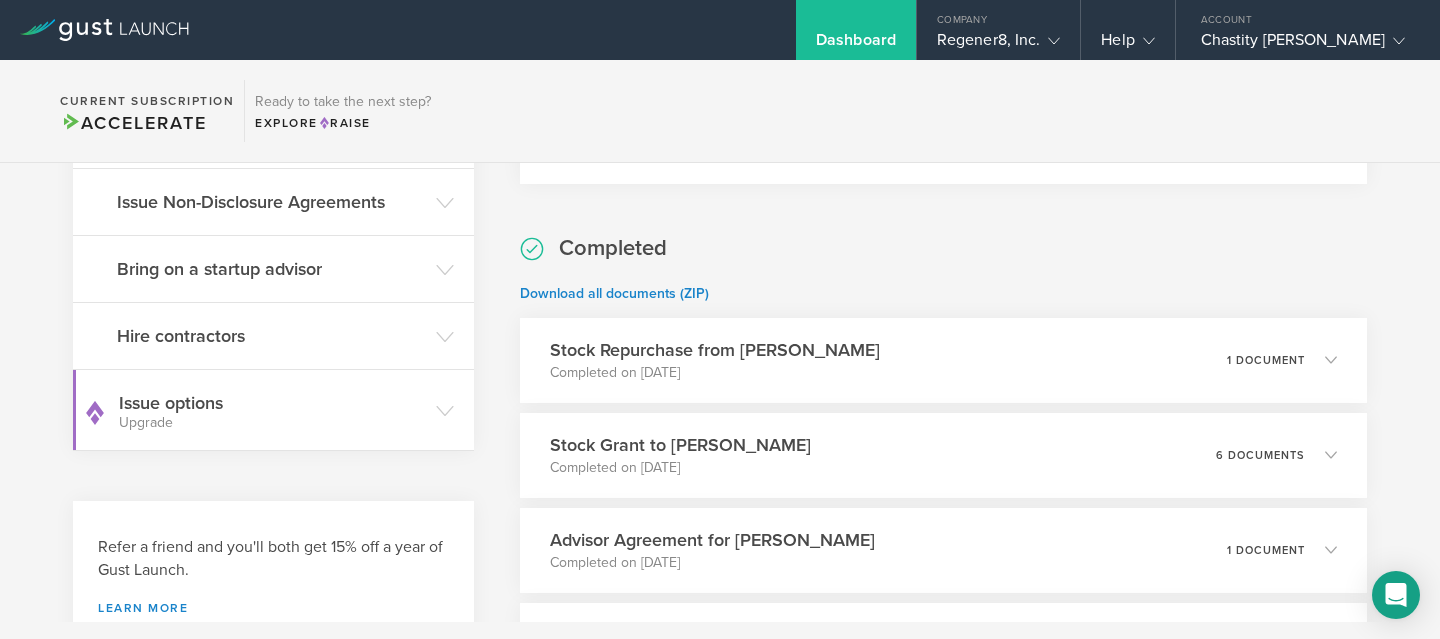 click on "Bring on a startup advisor" 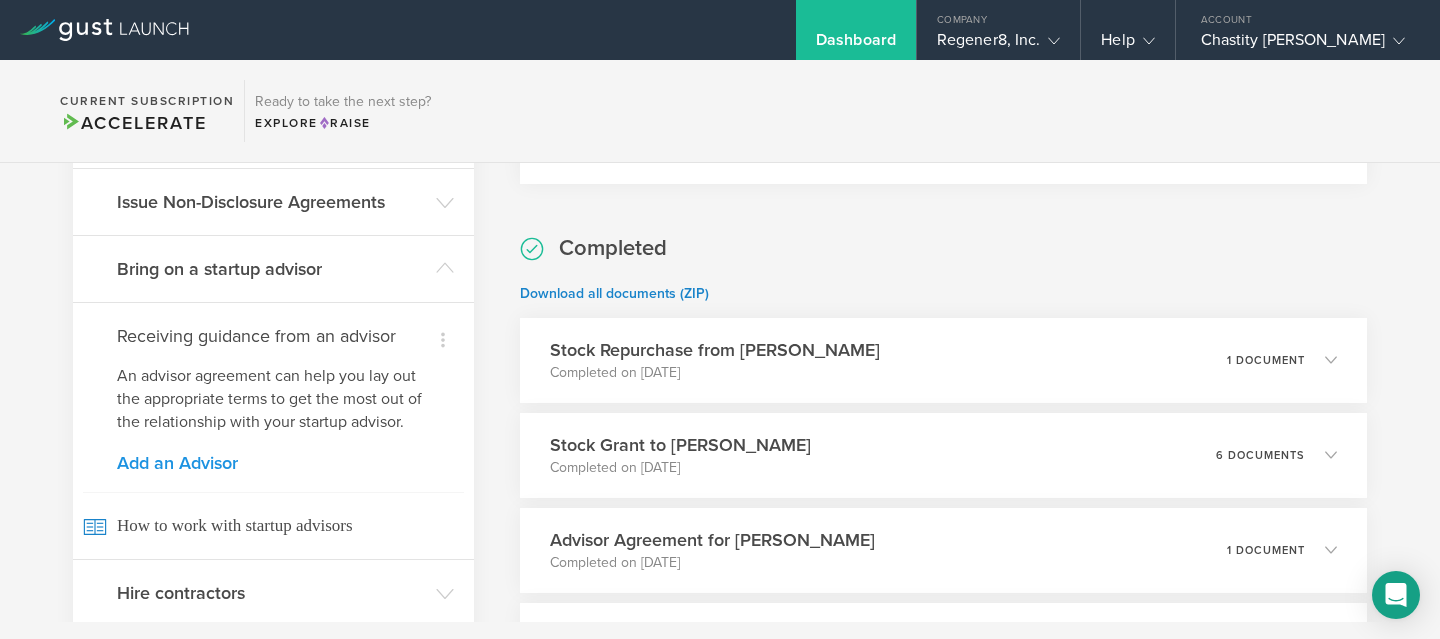 click on "Add an Advisor" at bounding box center (273, 463) 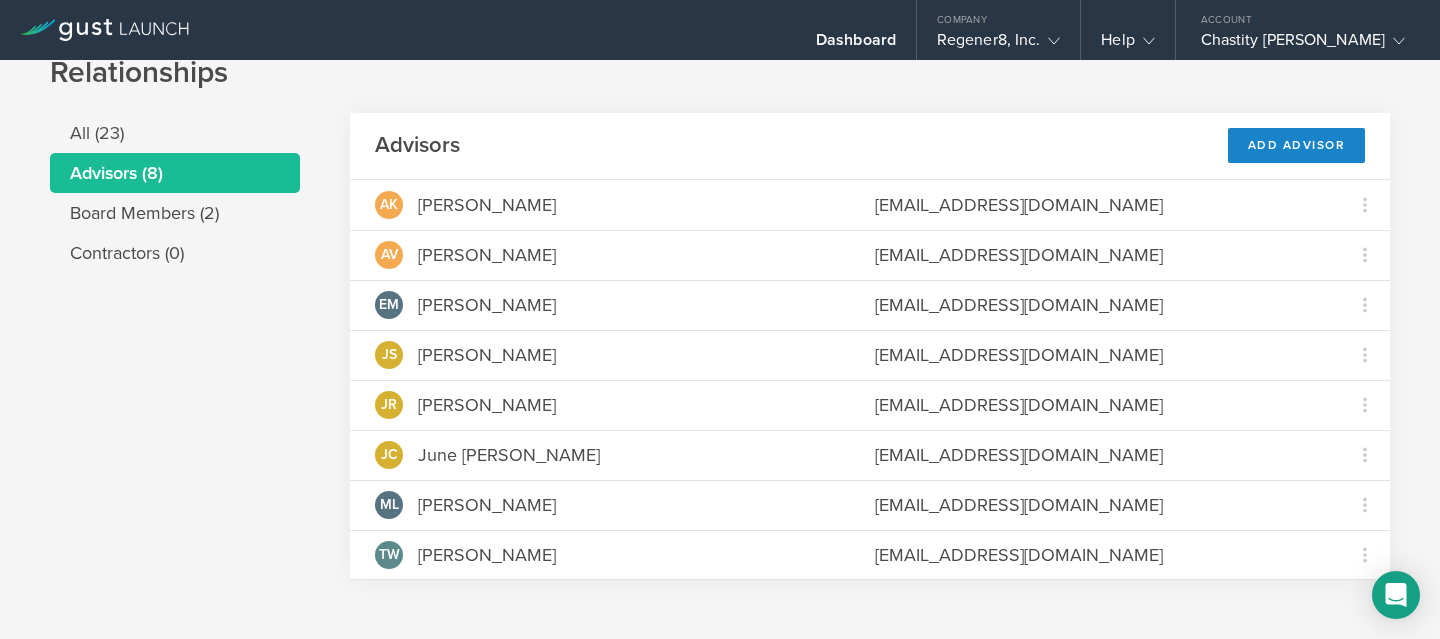 scroll, scrollTop: 62, scrollLeft: 0, axis: vertical 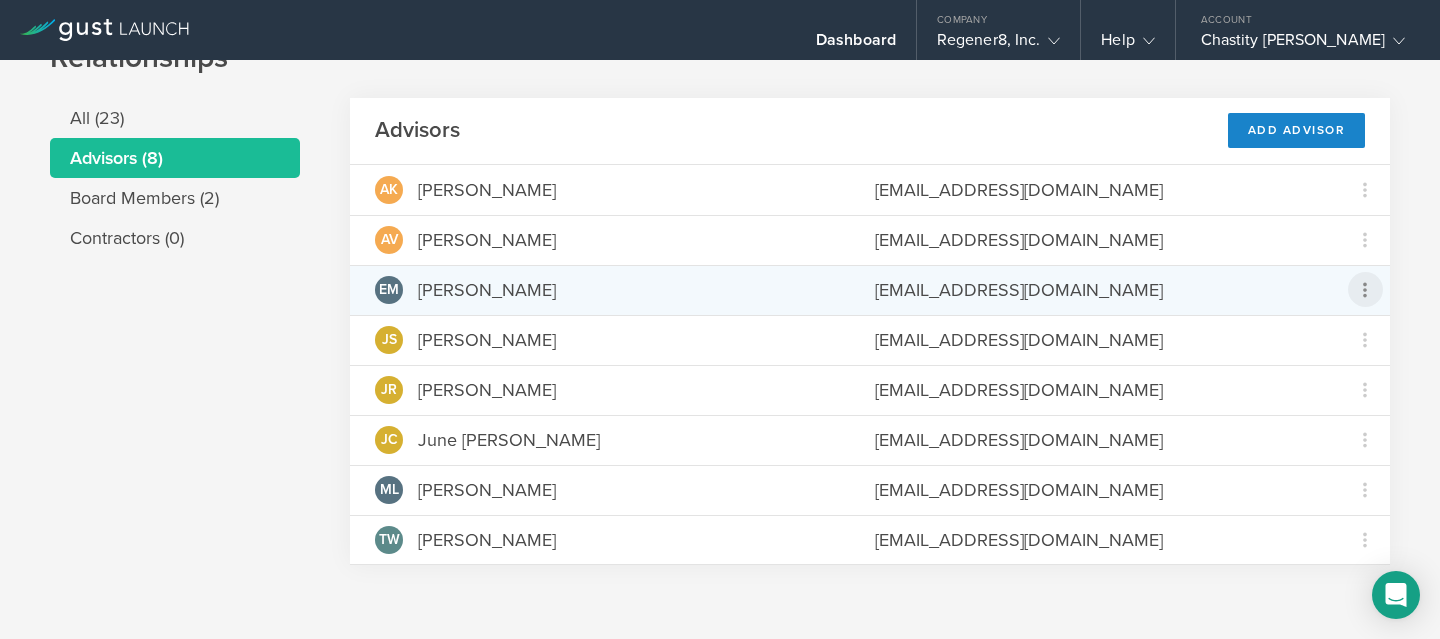 click 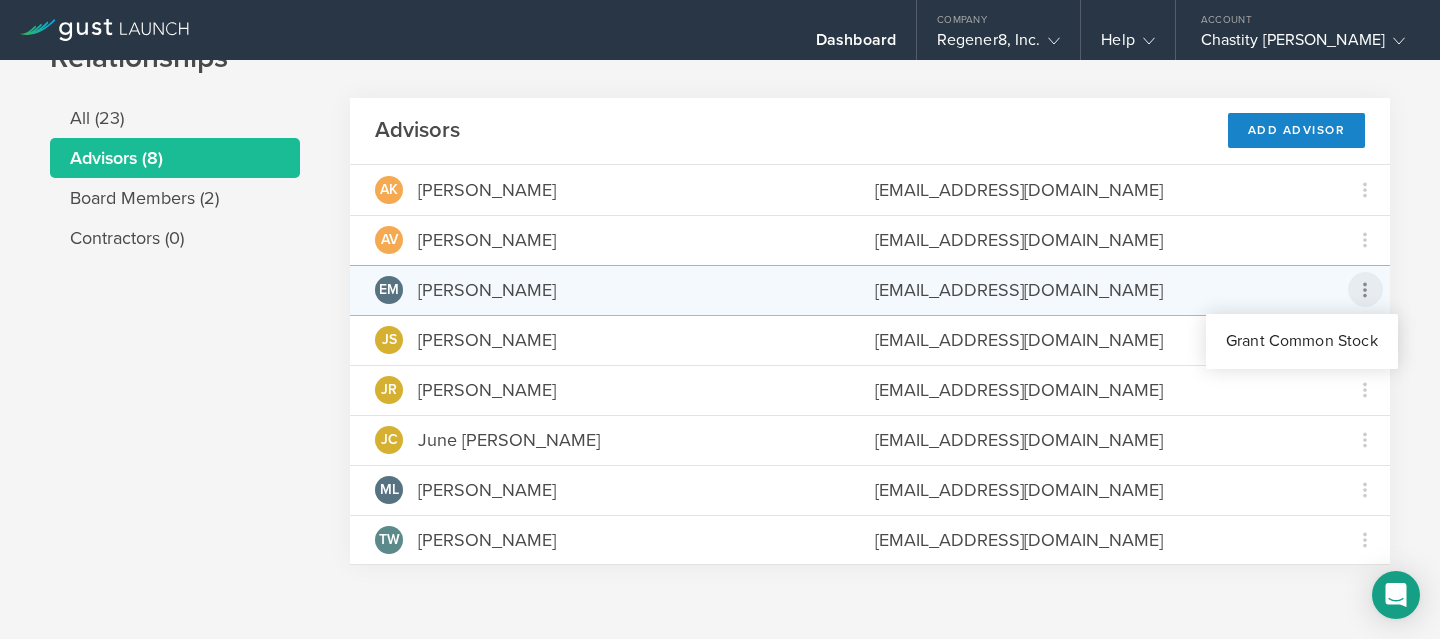 click at bounding box center [720, 319] 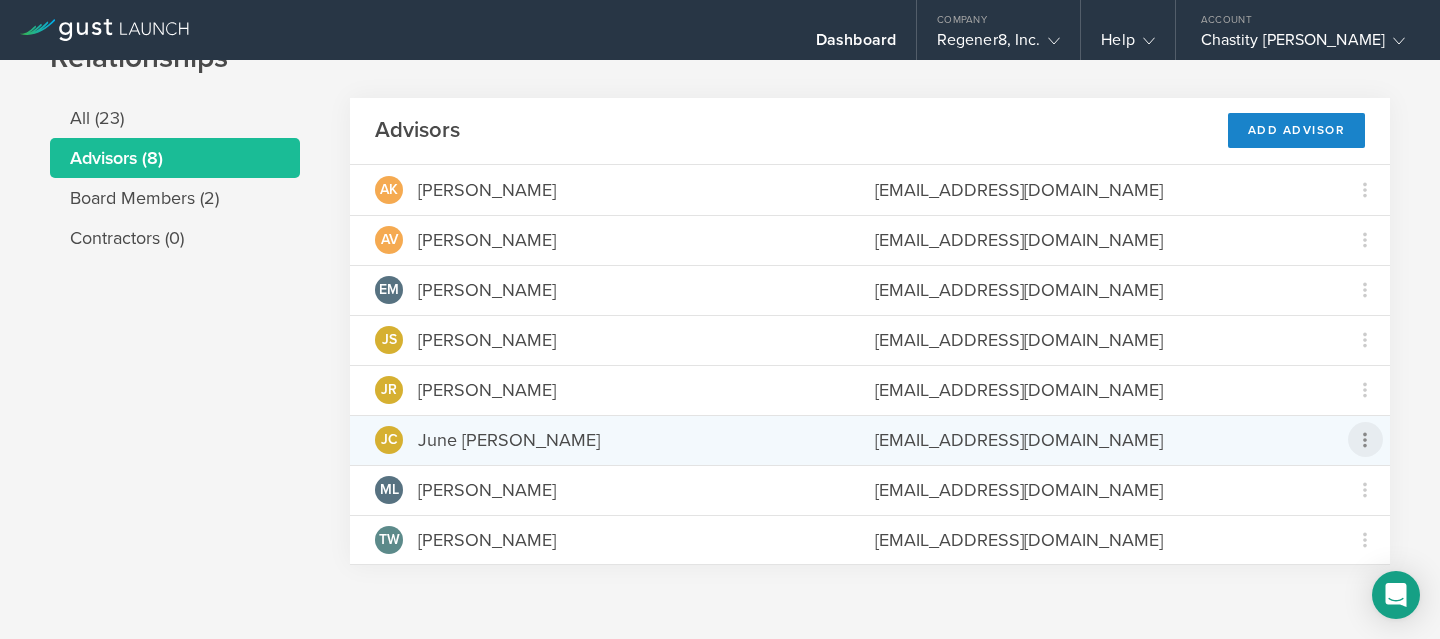 click 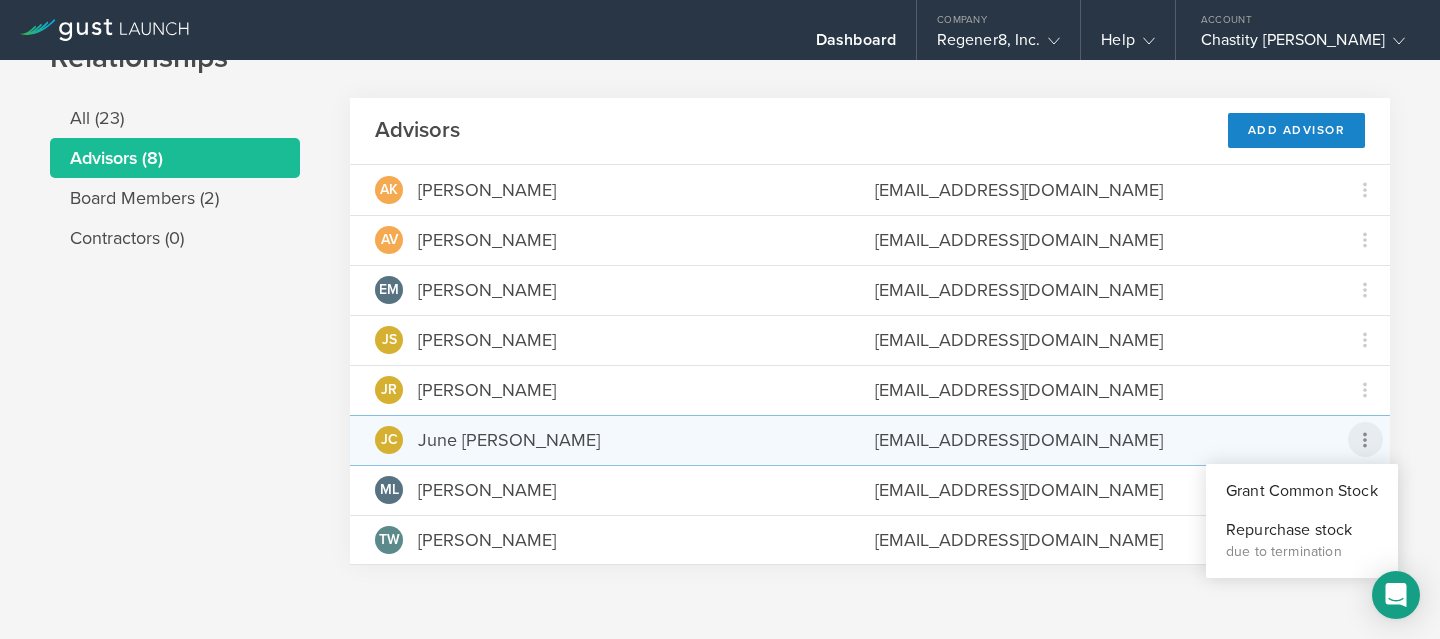 click at bounding box center [720, 319] 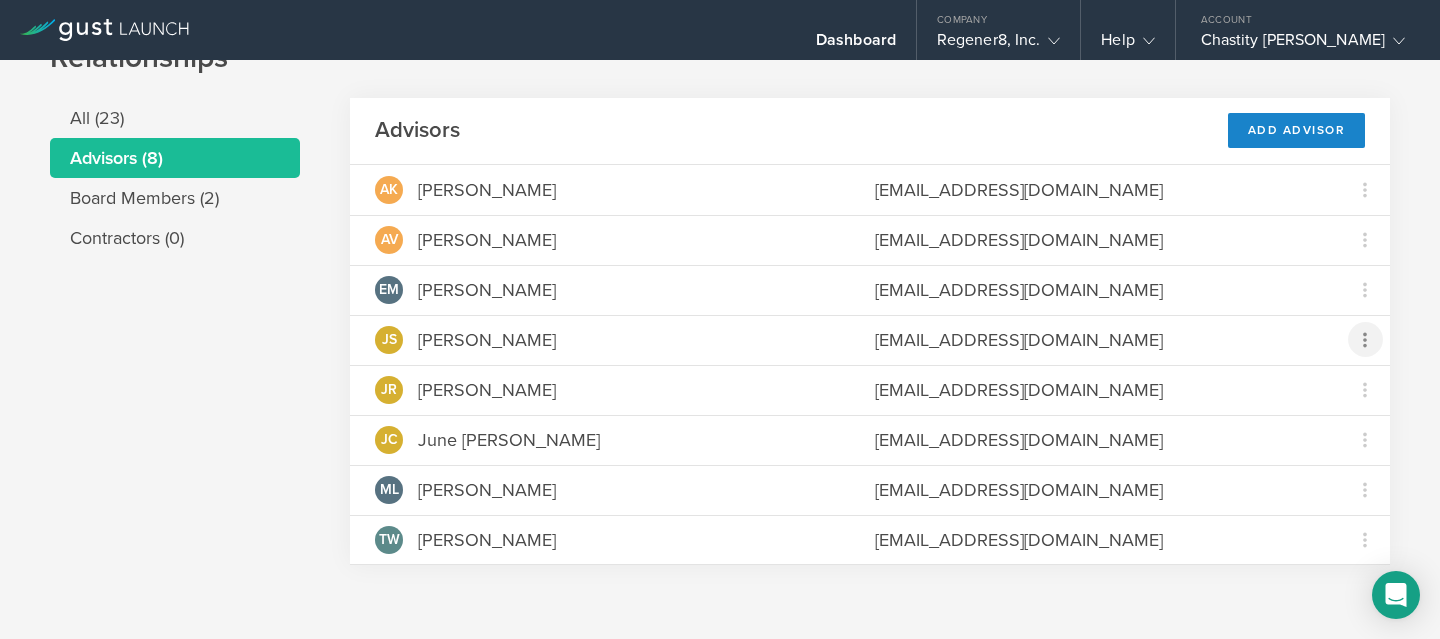 click 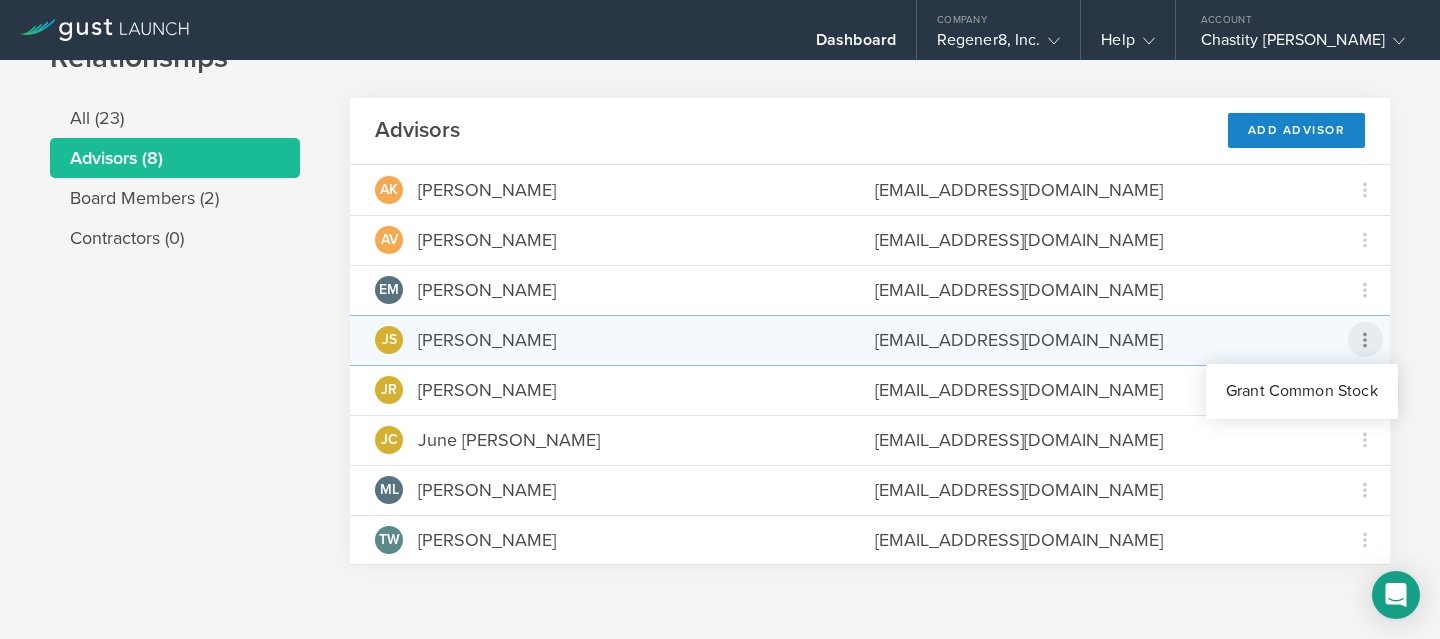 click at bounding box center [720, 319] 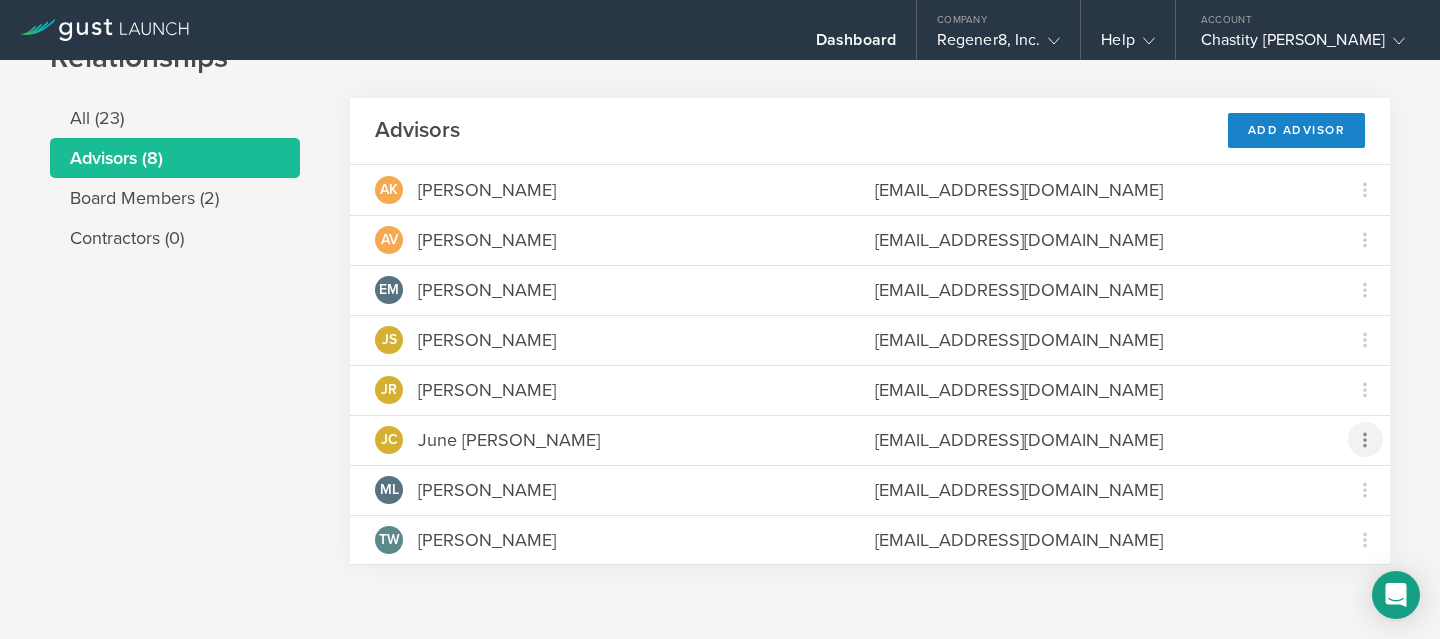 click 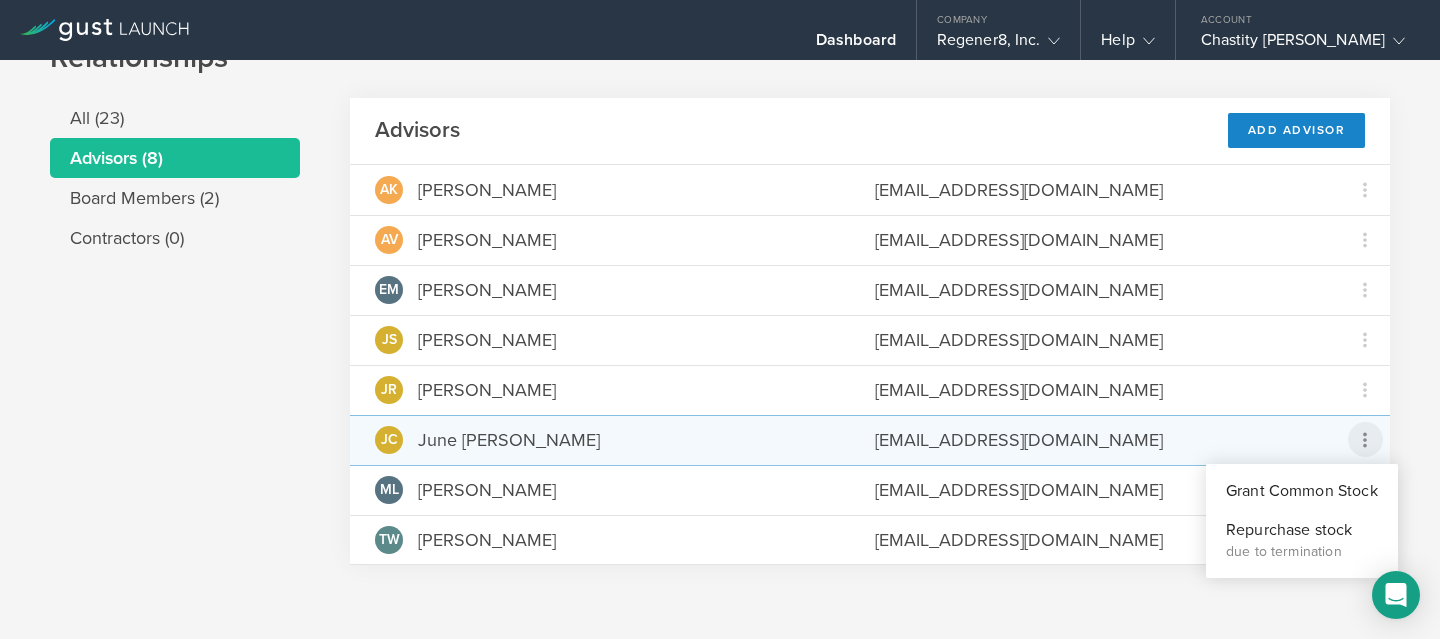 click at bounding box center [720, 319] 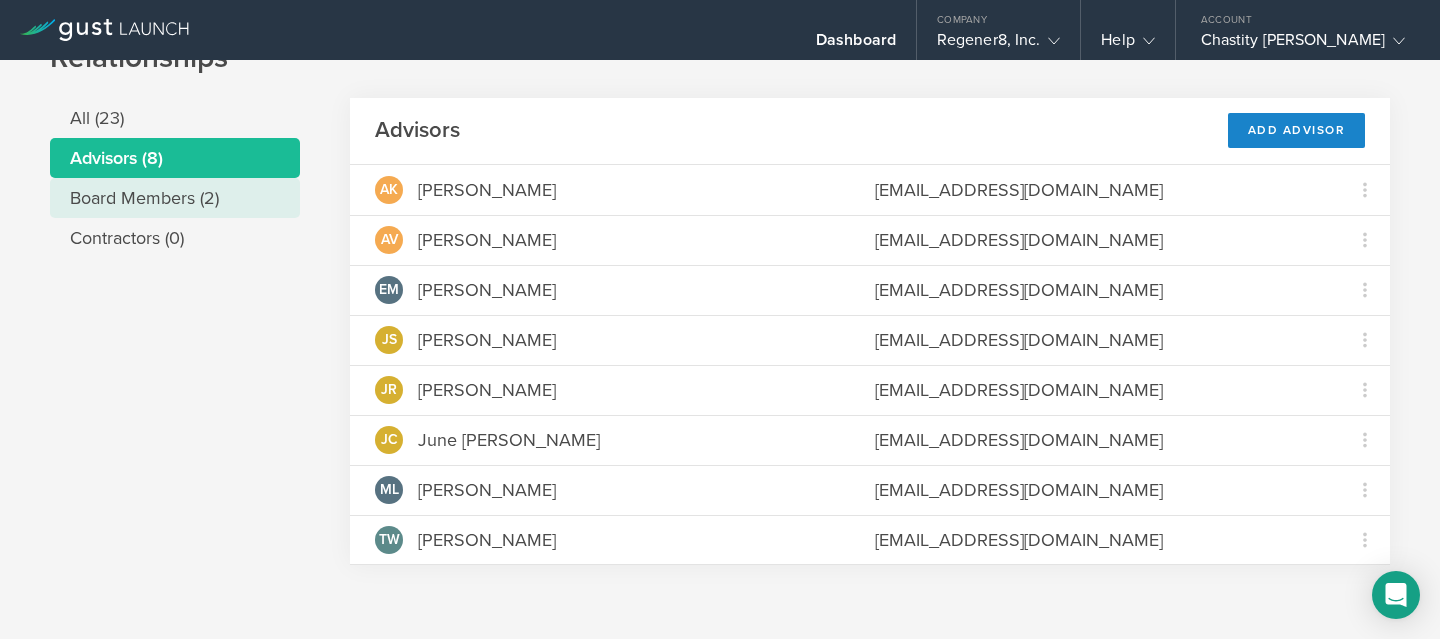 click on "Board Members (2)" at bounding box center (175, 198) 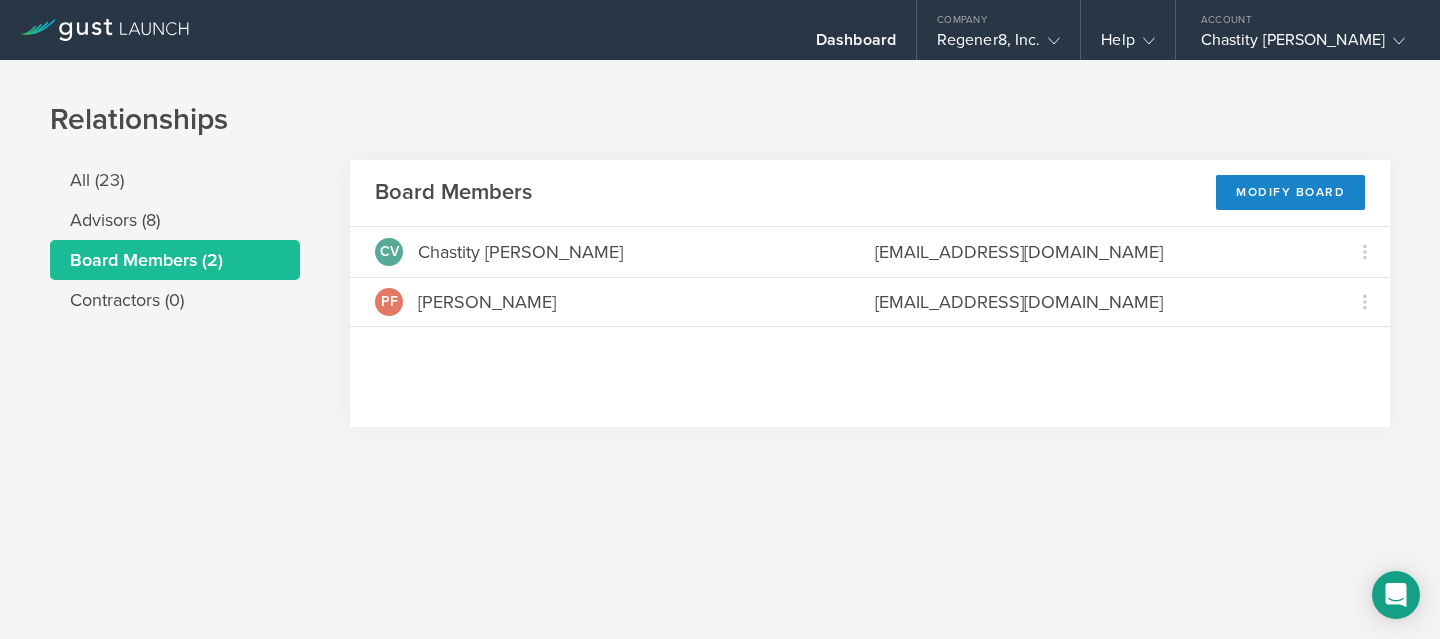 scroll, scrollTop: 0, scrollLeft: 0, axis: both 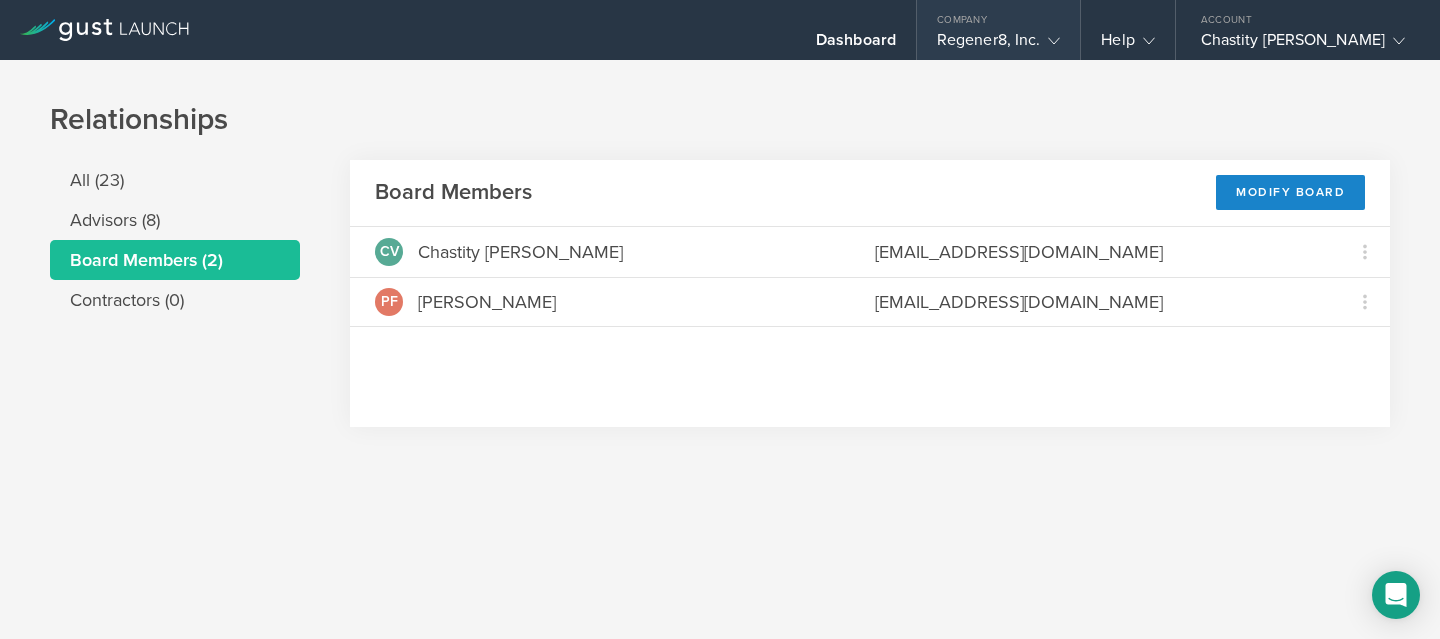 click 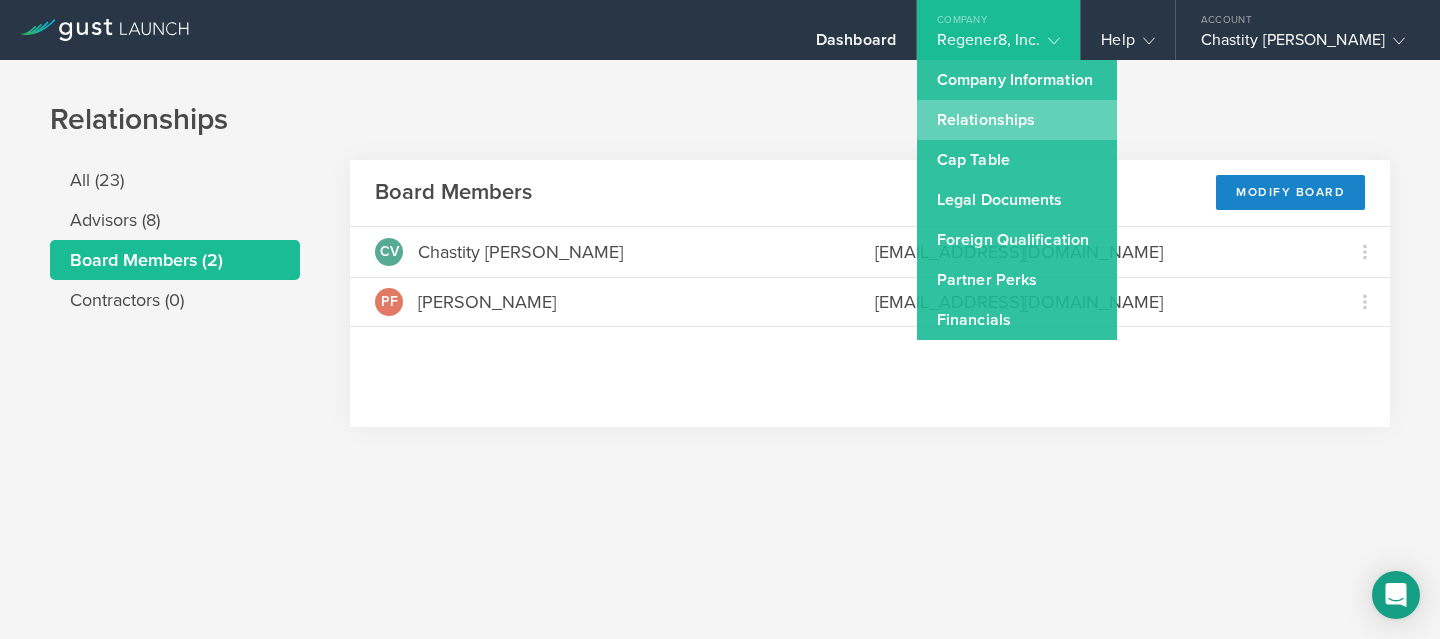 click on "Relationships" at bounding box center (1017, 120) 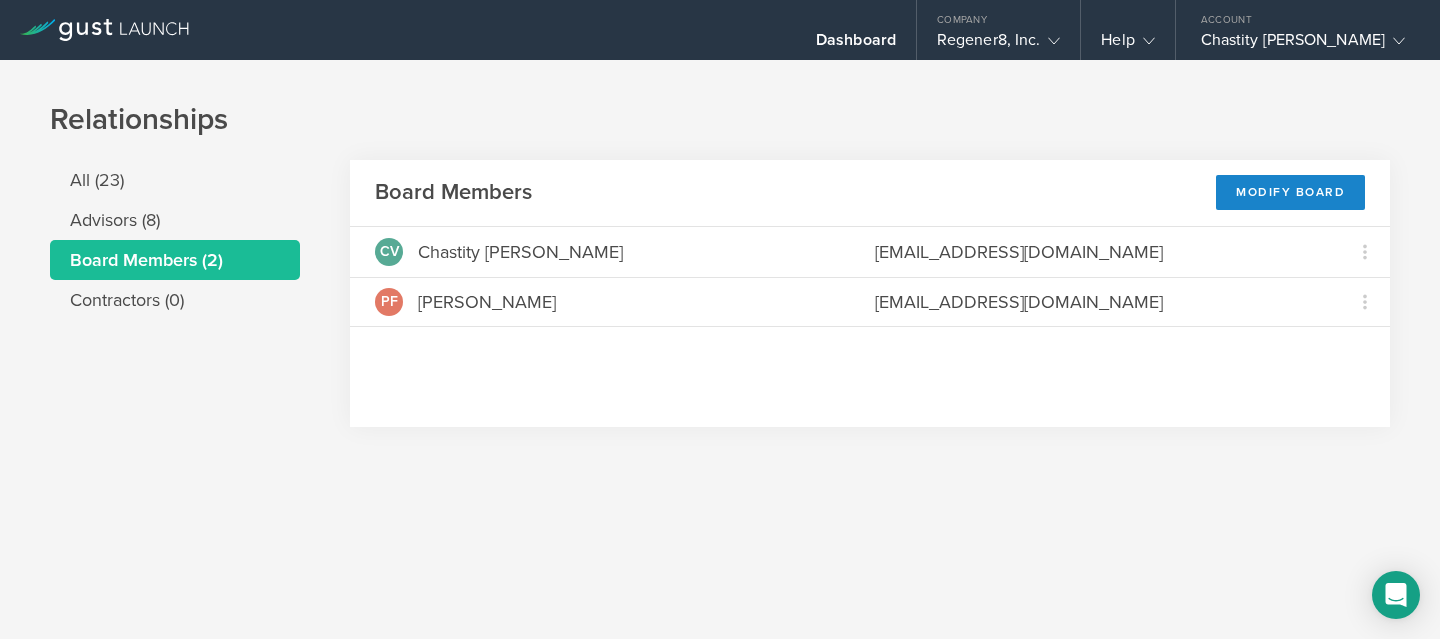 click on "Relationships" at bounding box center [720, 120] 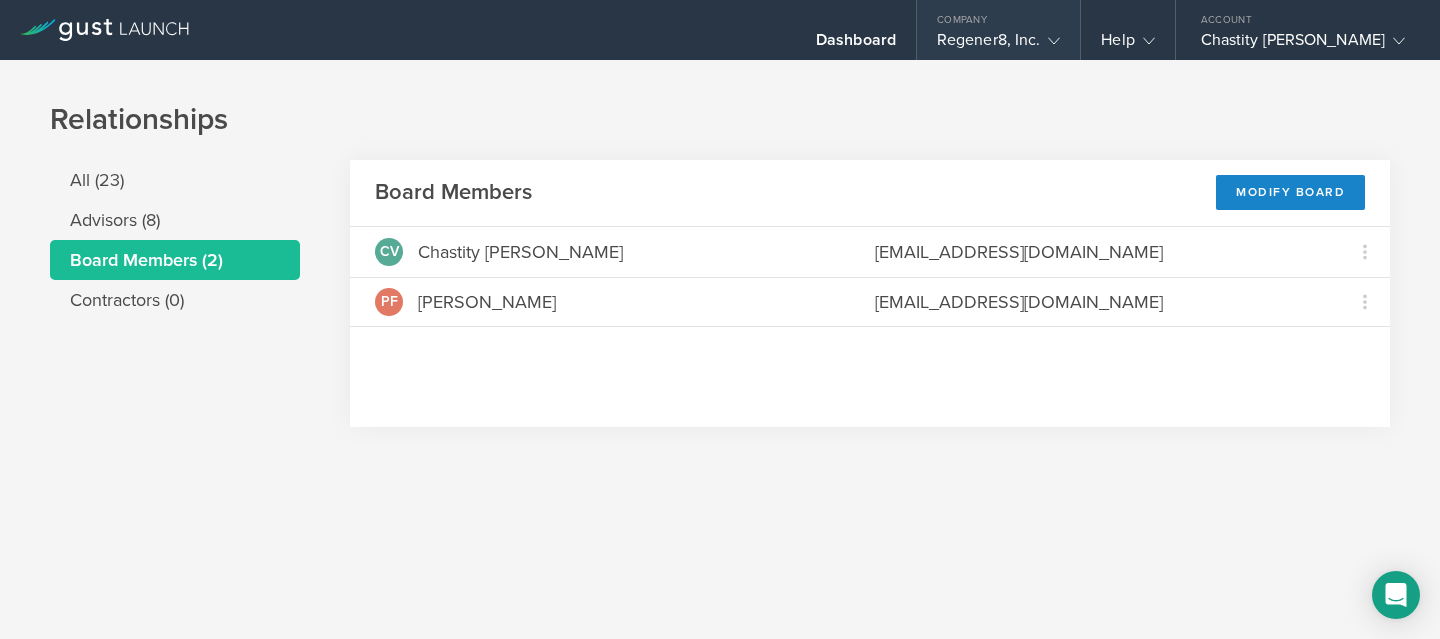click at bounding box center (1050, 40) 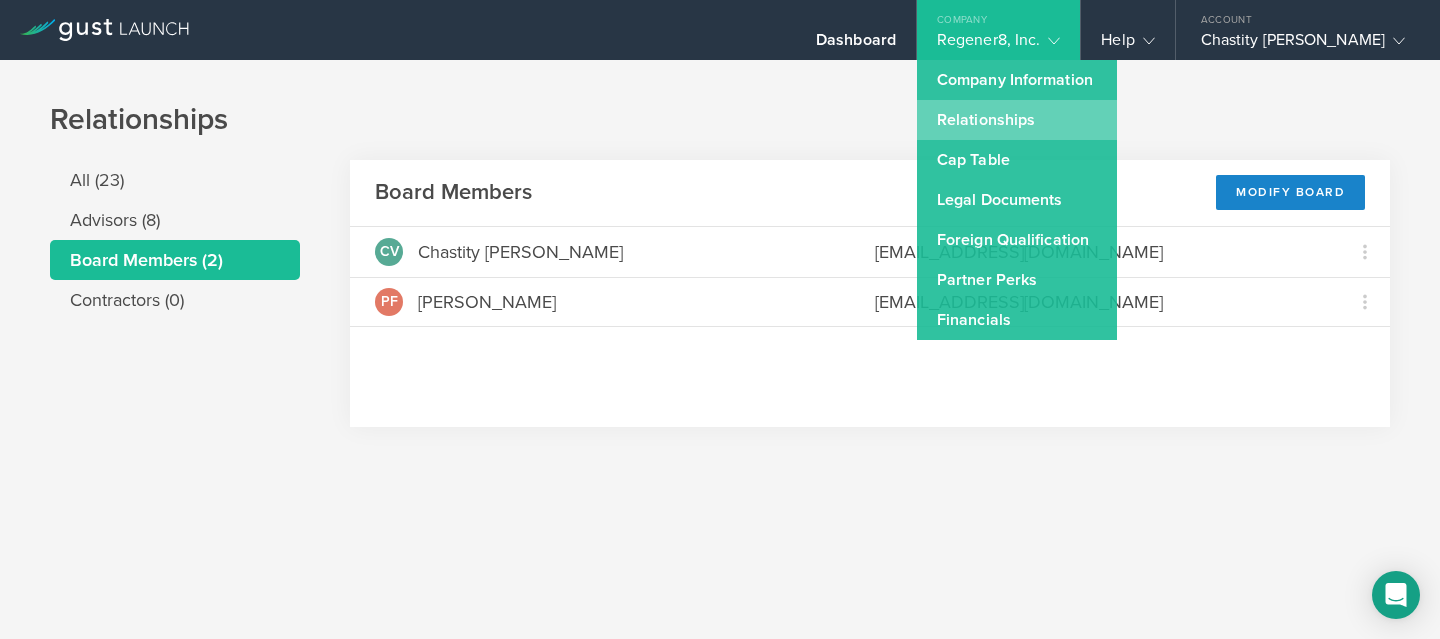 click on "Relationships" at bounding box center [1017, 120] 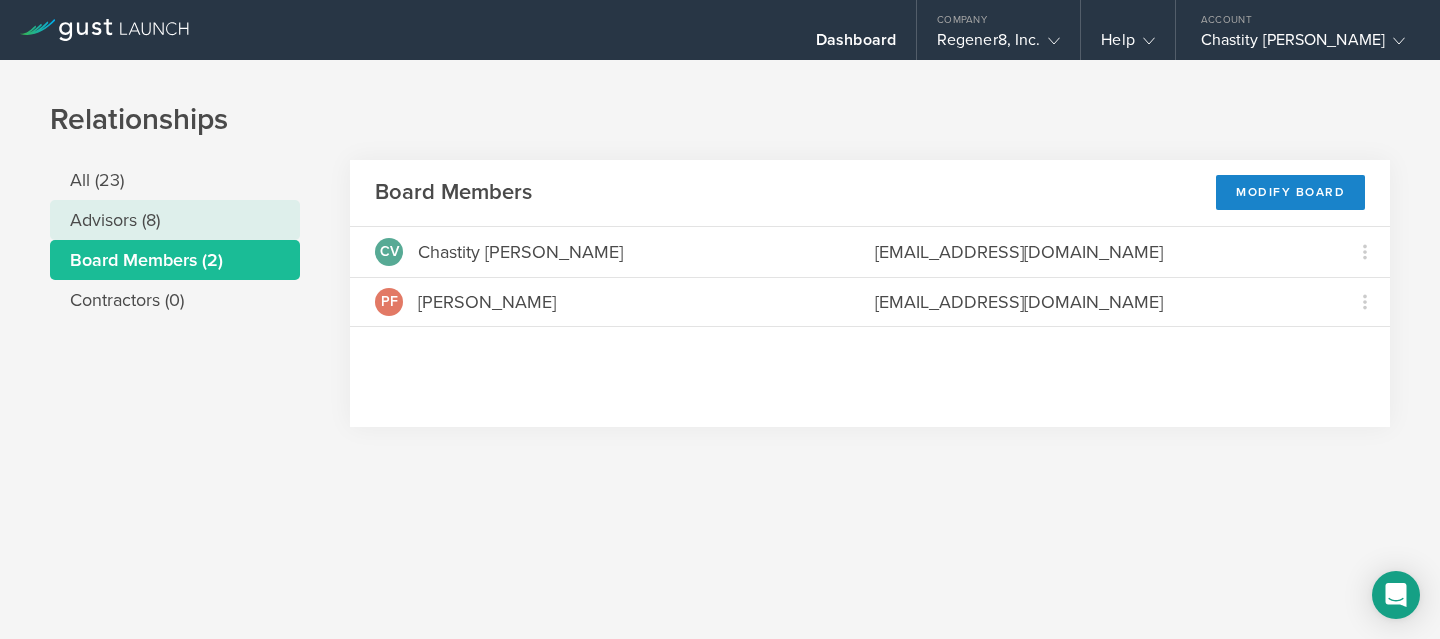 click on "Advisors (8)" at bounding box center (175, 220) 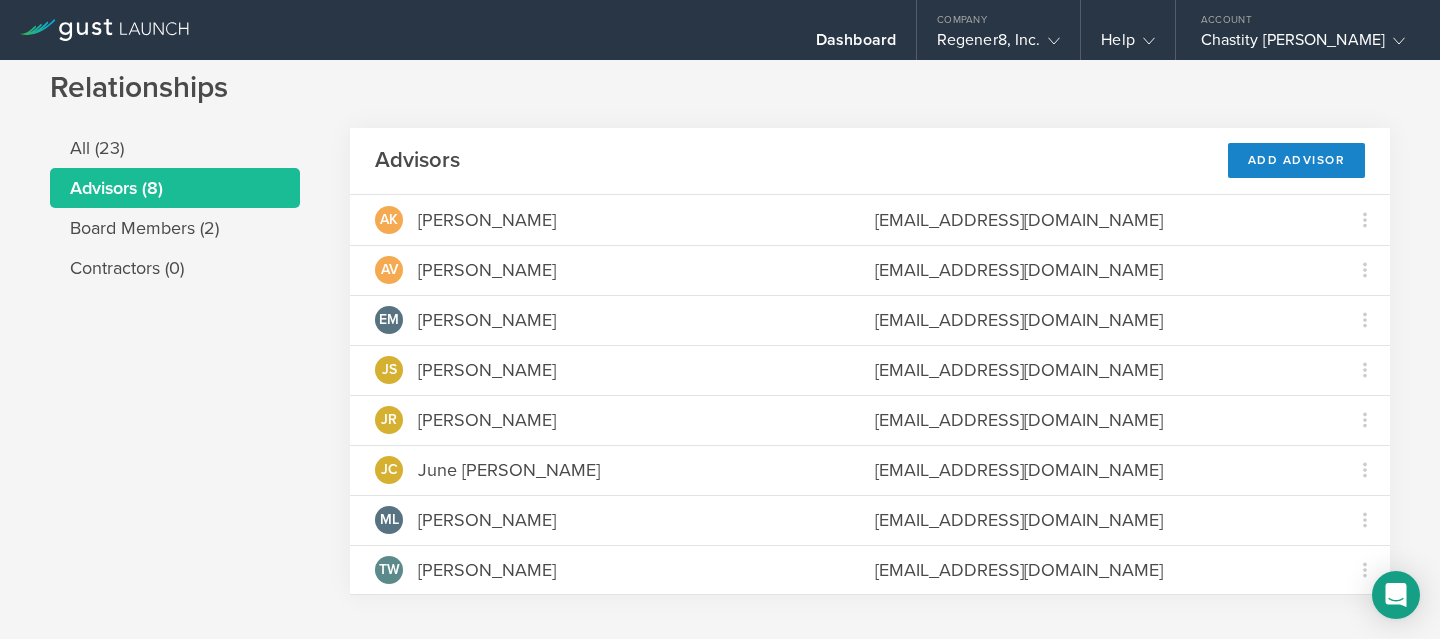 scroll, scrollTop: 62, scrollLeft: 0, axis: vertical 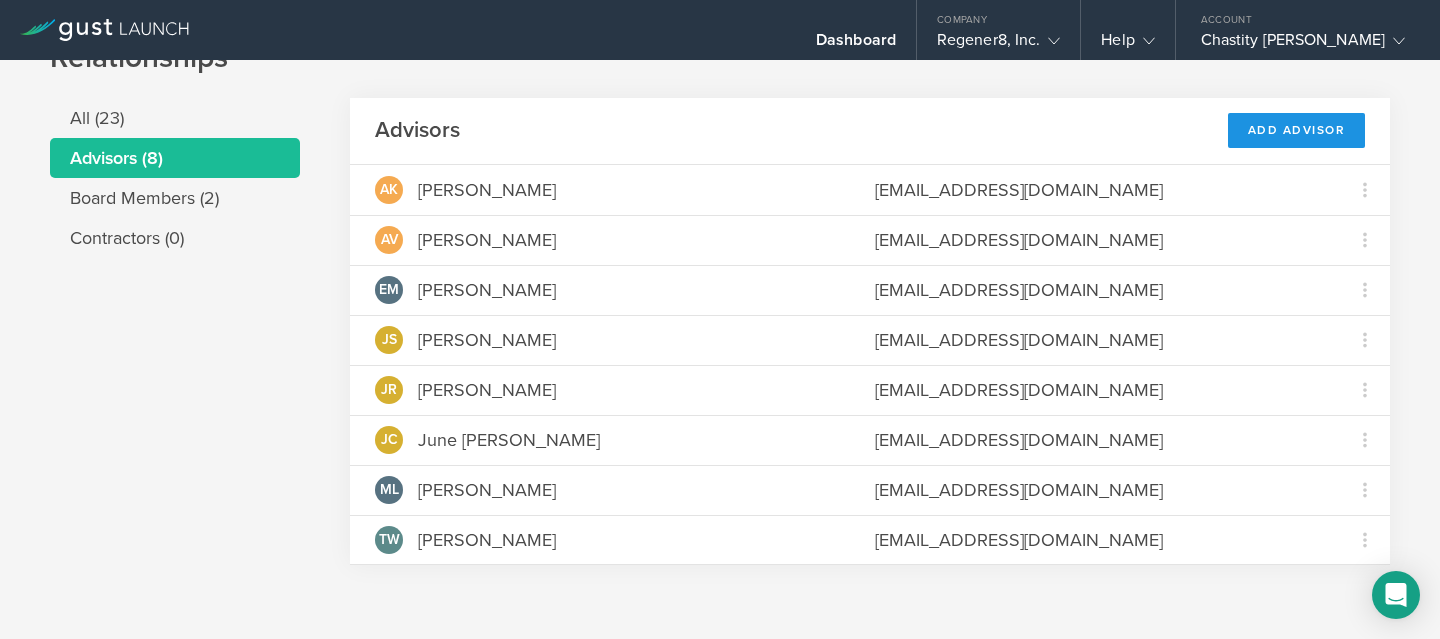 click on "Add Advisor" at bounding box center [1297, 130] 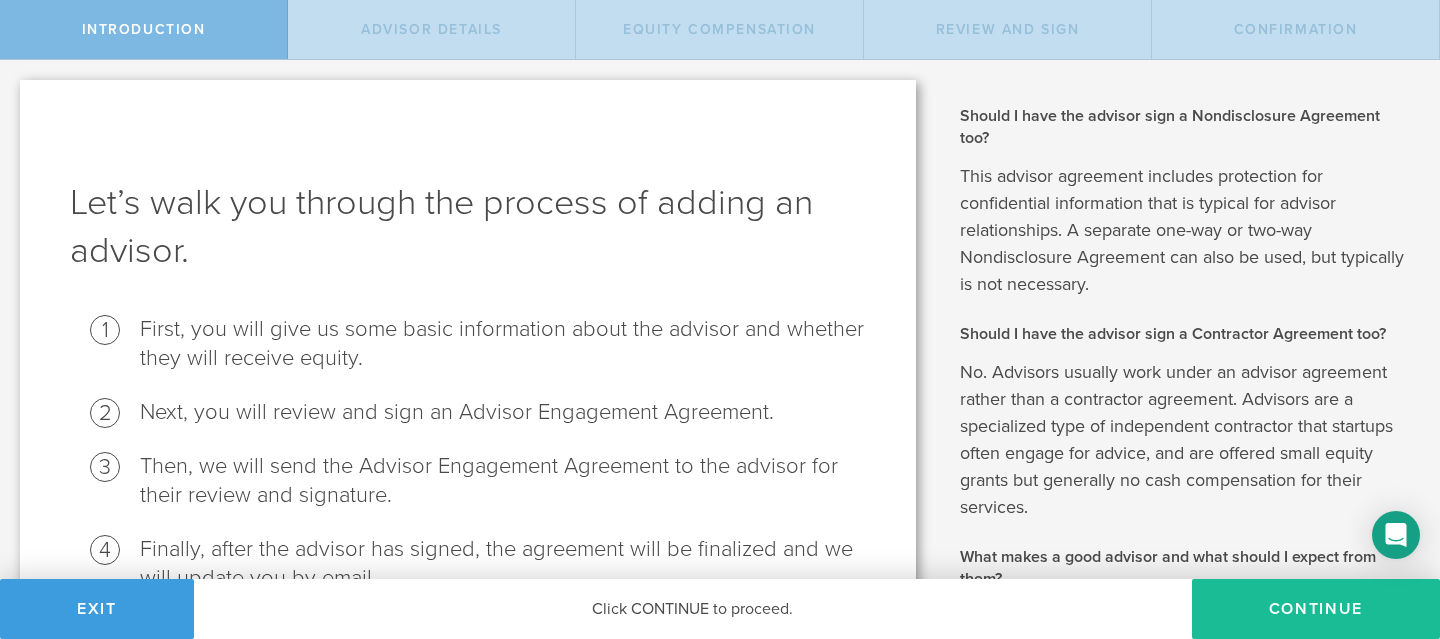 scroll, scrollTop: 0, scrollLeft: 0, axis: both 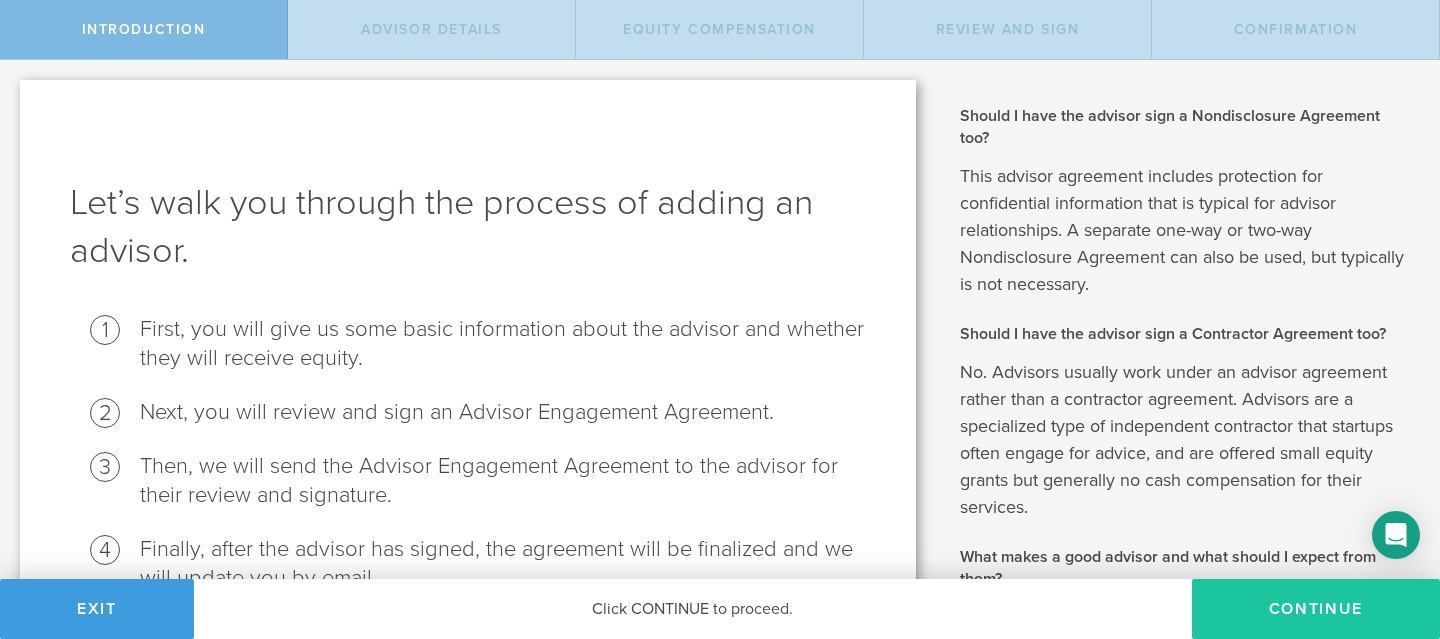 click on "Continue" at bounding box center [1316, 609] 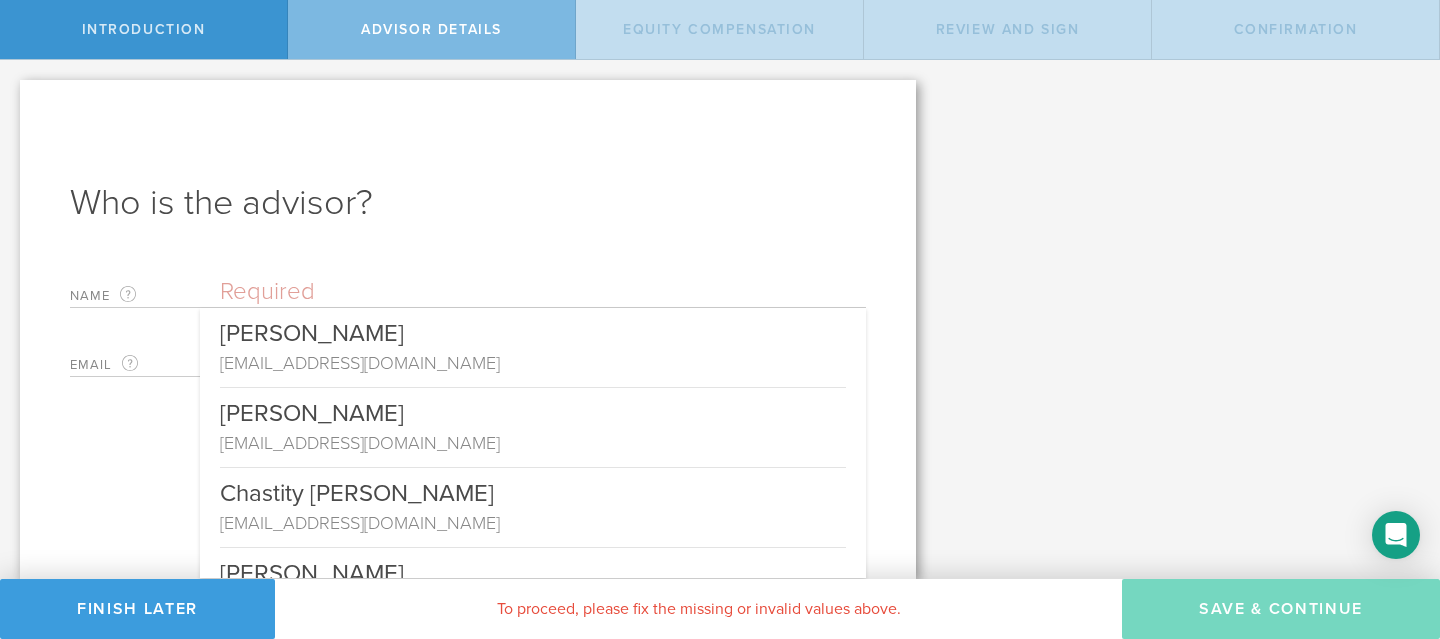 click at bounding box center [543, 292] 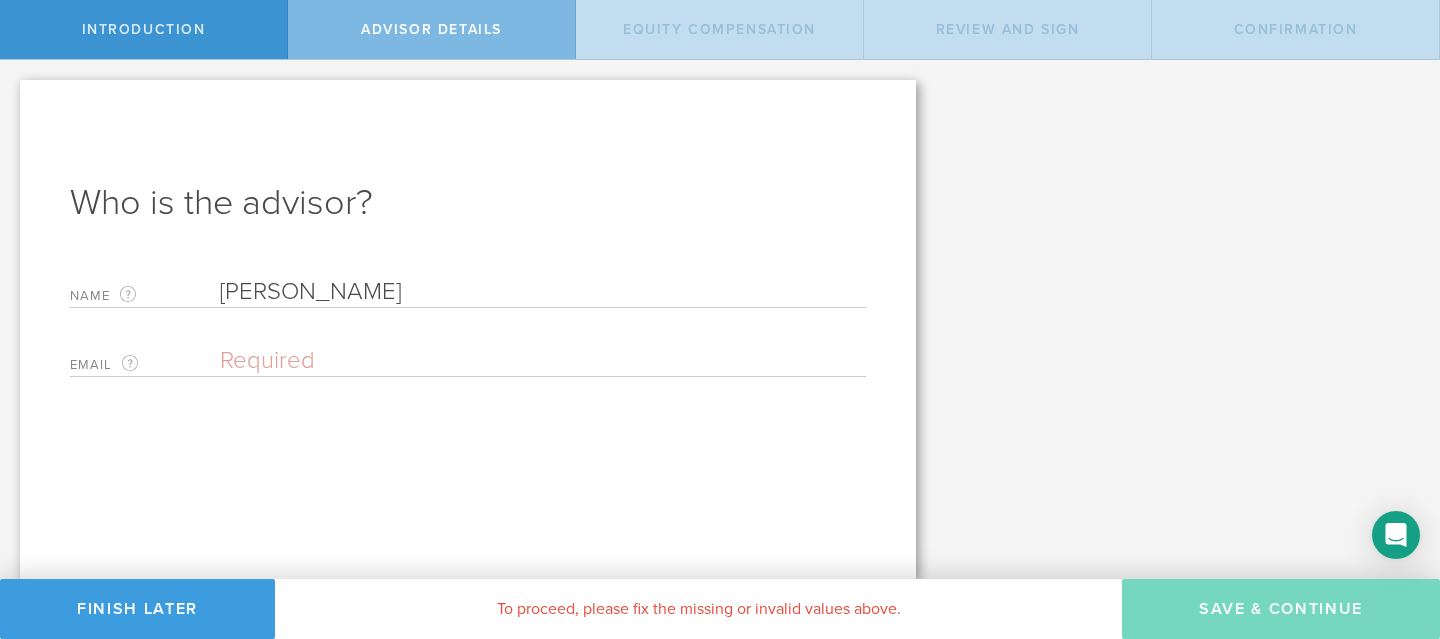 type on "Malik McGray" 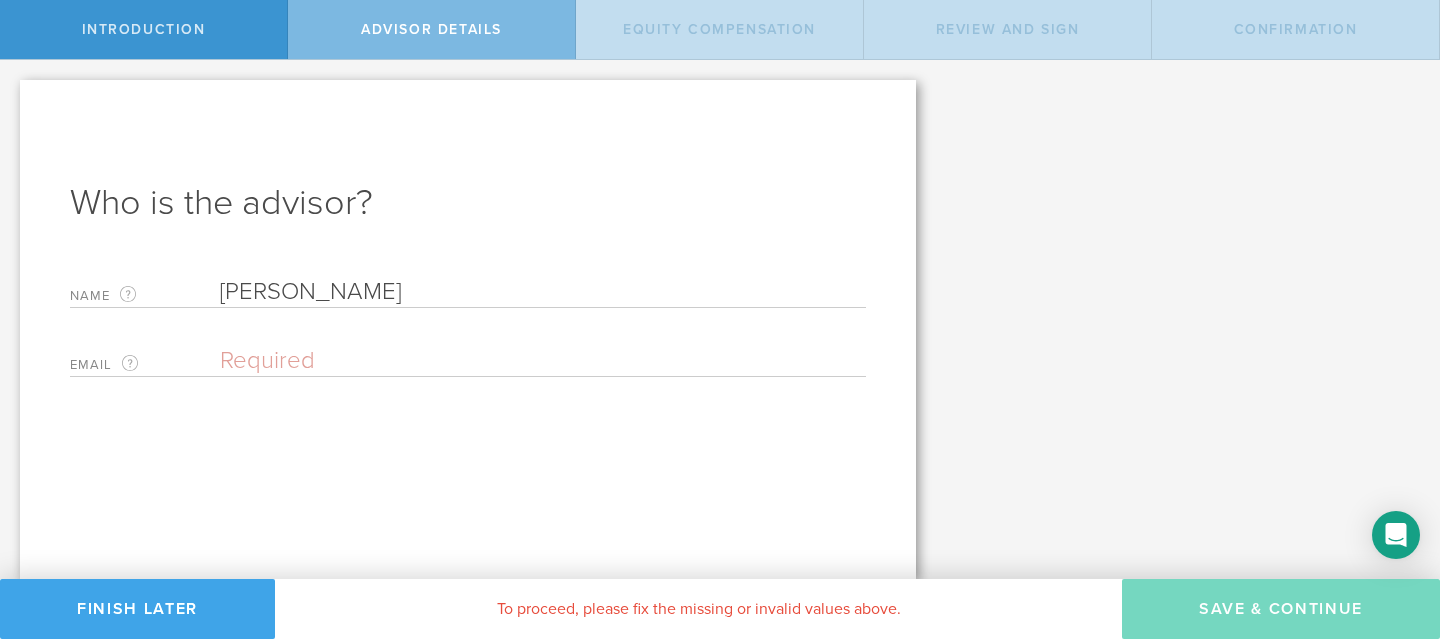 click on "Finish Later" at bounding box center [137, 609] 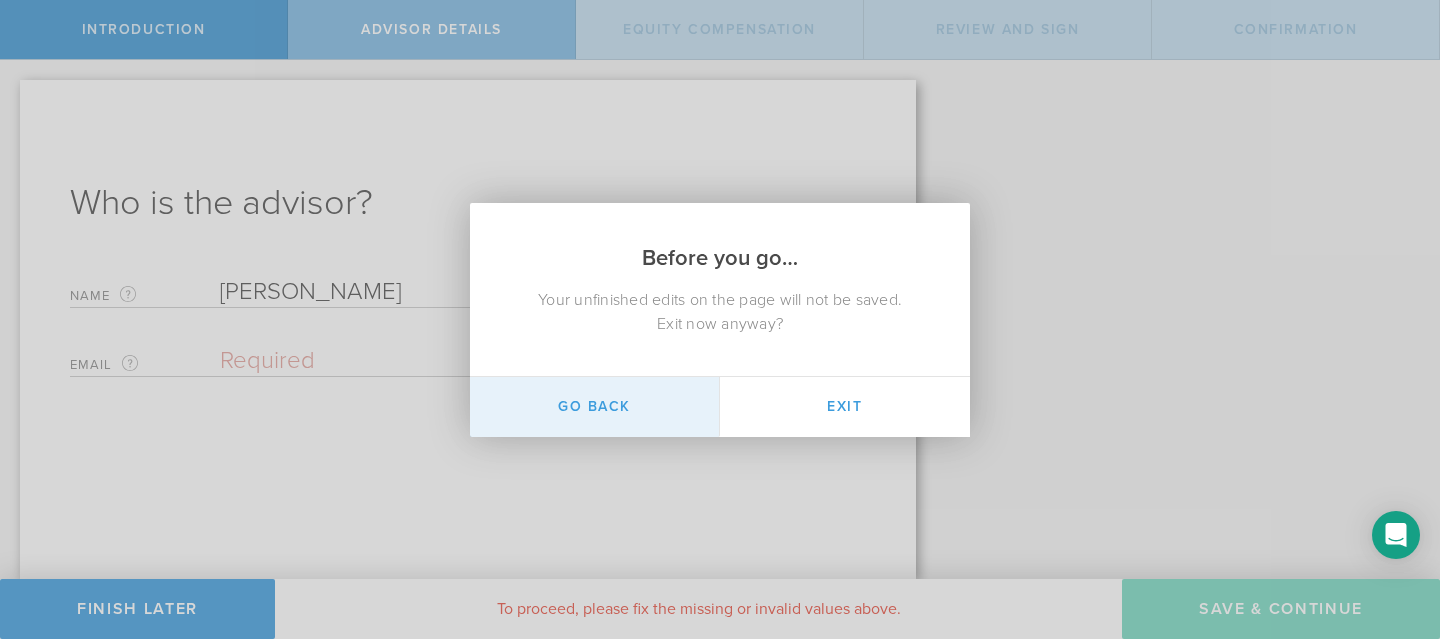 click on "Go Back" at bounding box center (595, 407) 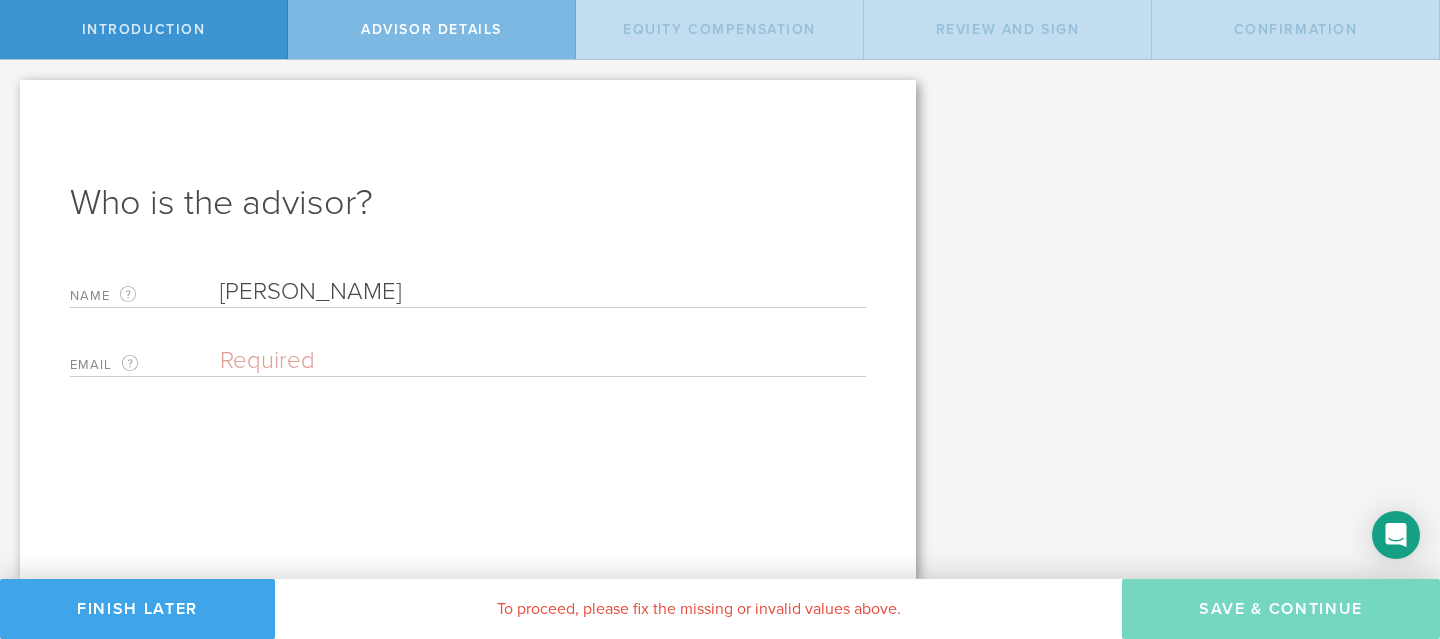 click on "Finish Later" at bounding box center (137, 609) 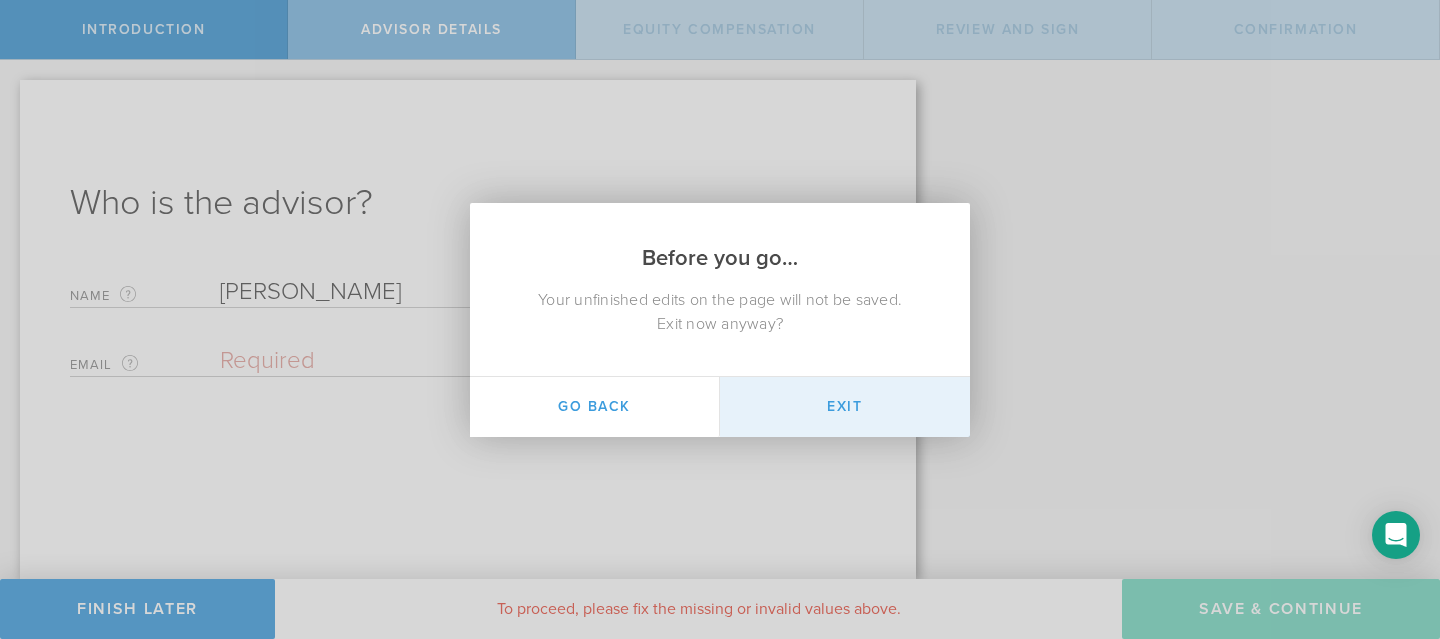 click on "Exit" at bounding box center (845, 407) 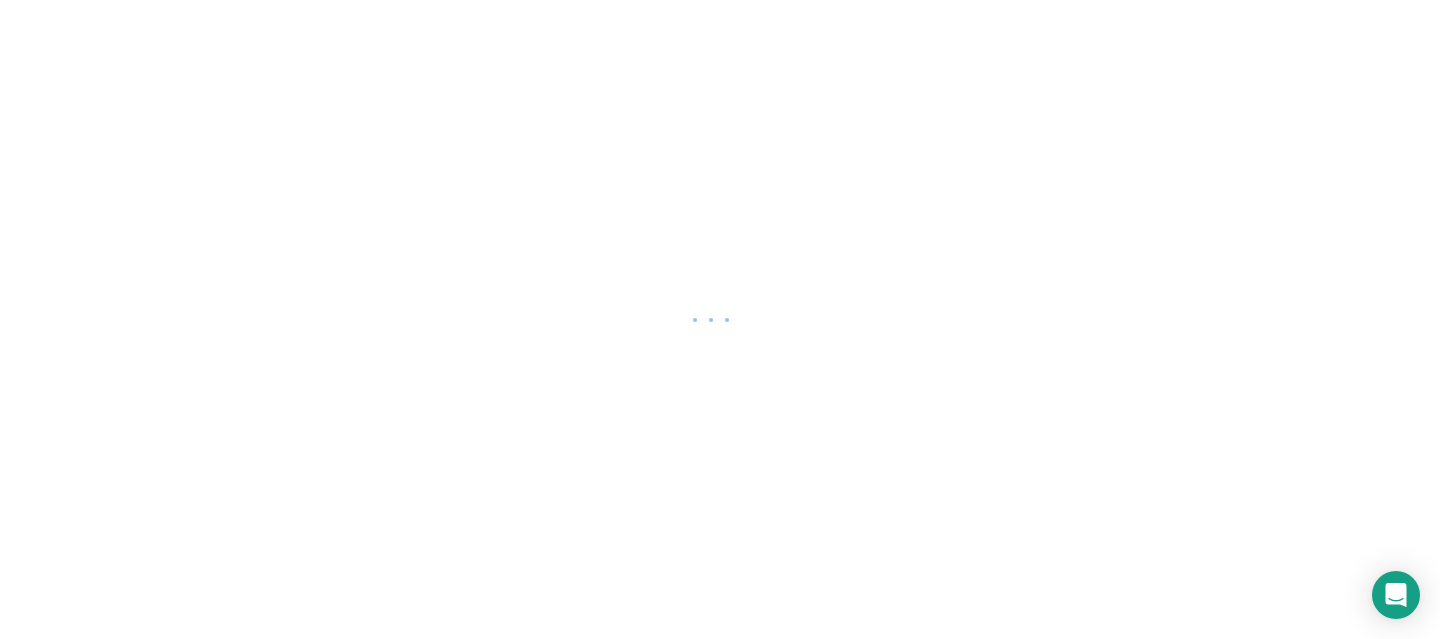 scroll, scrollTop: 0, scrollLeft: 0, axis: both 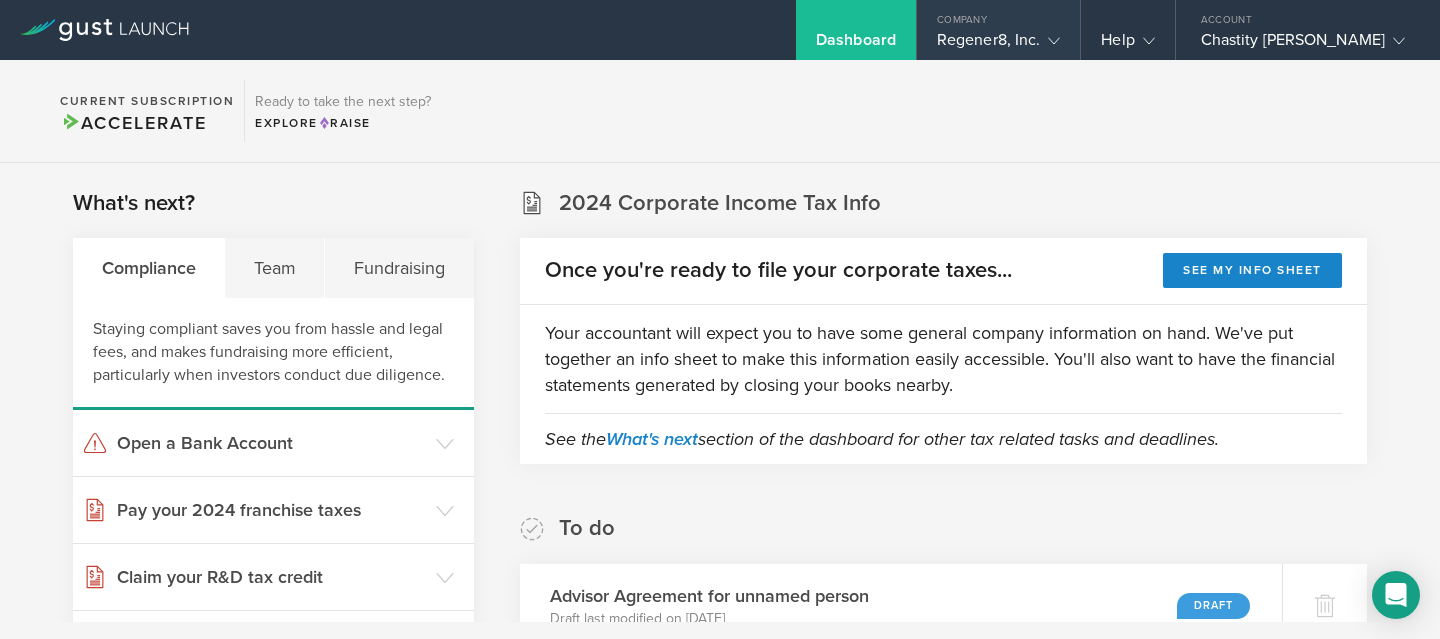 click on "Regener8, Inc." at bounding box center (998, 45) 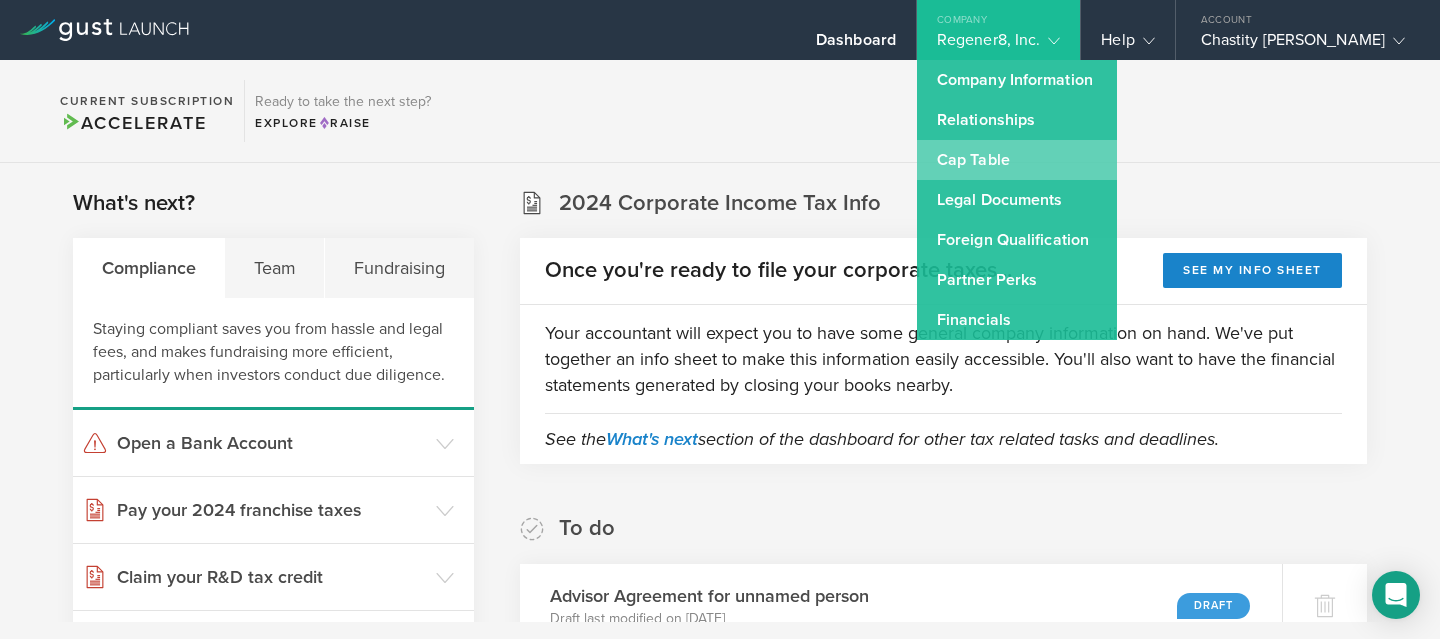 click on "Cap Table" at bounding box center [1017, 160] 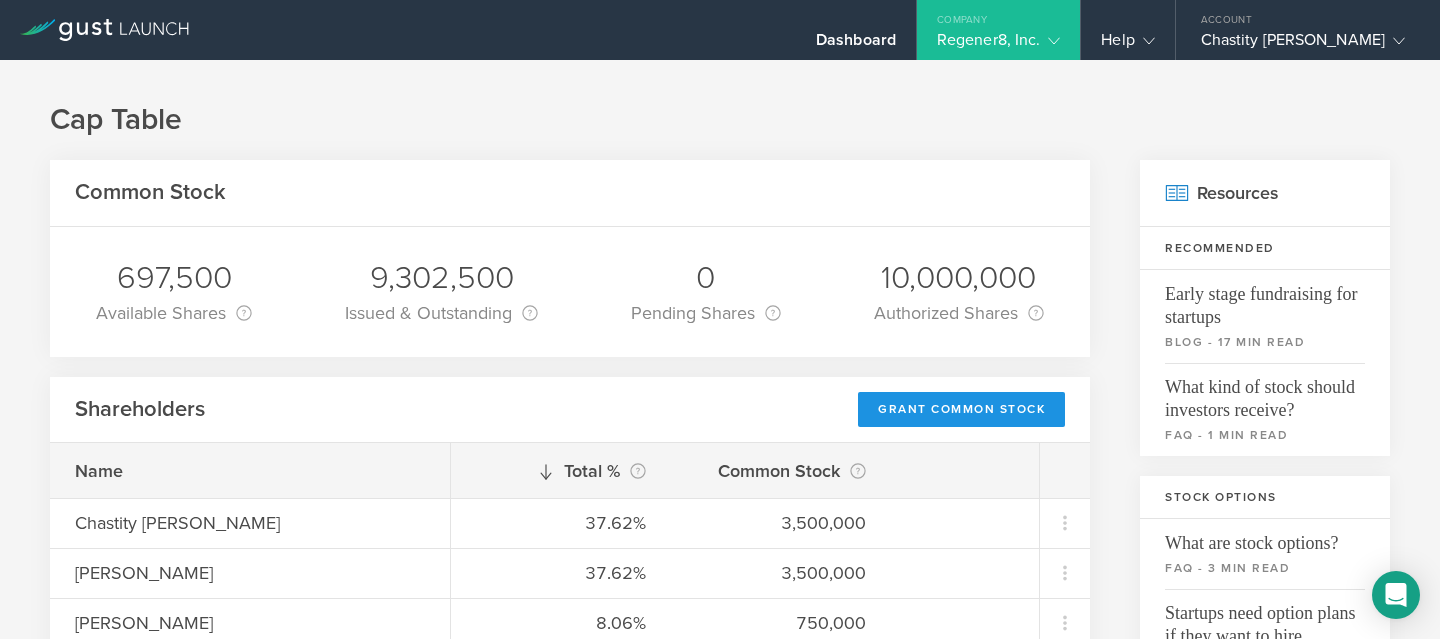 click on "Grant Common Stock" at bounding box center [961, 409] 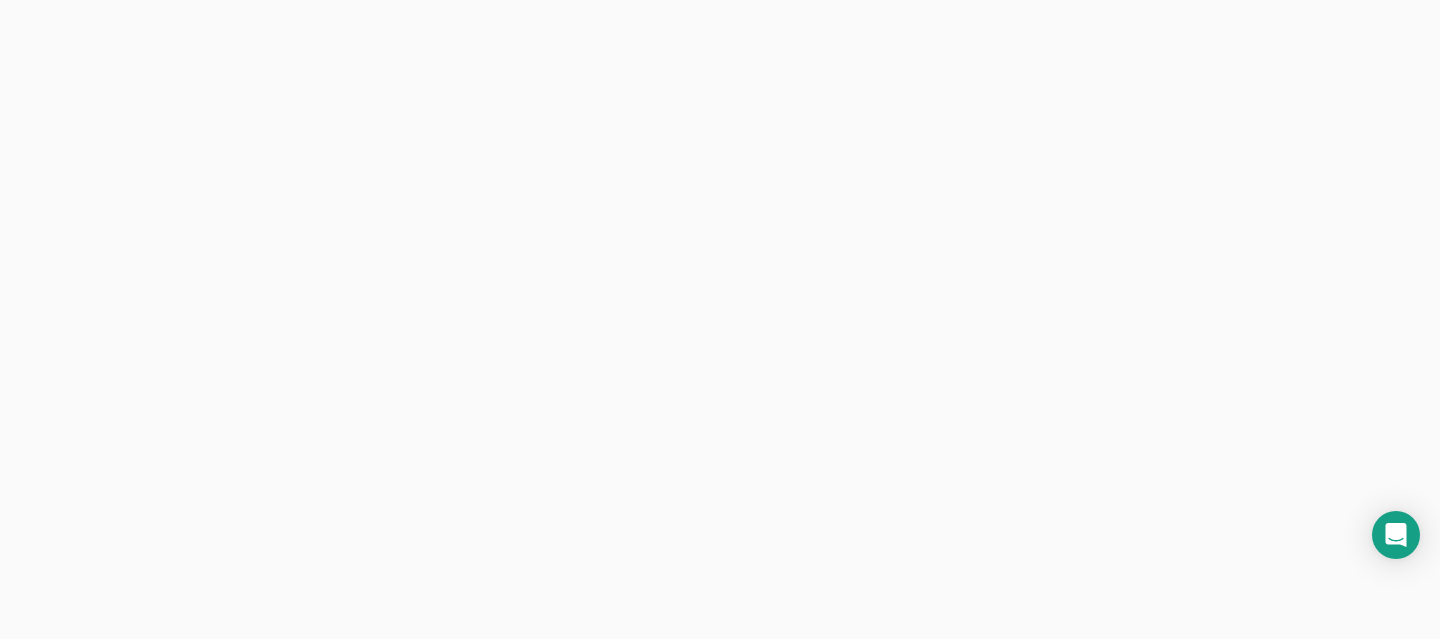 scroll, scrollTop: 0, scrollLeft: 0, axis: both 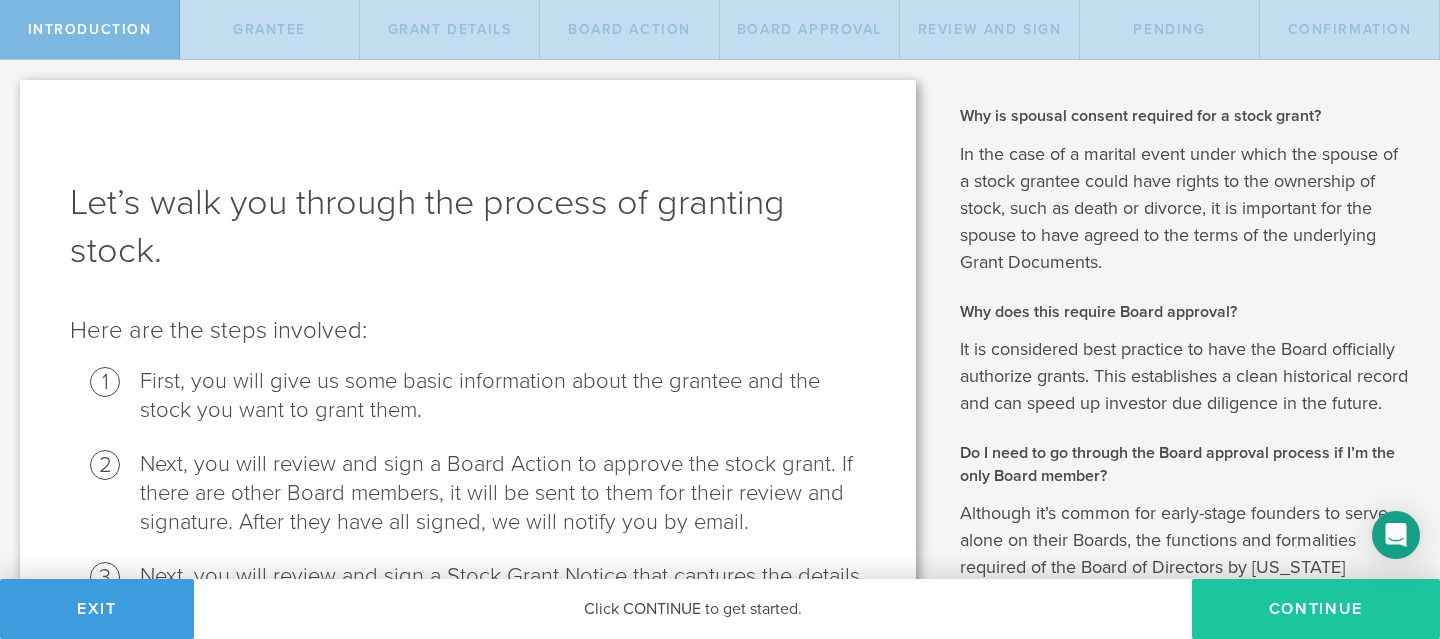click on "Continue" at bounding box center [1316, 609] 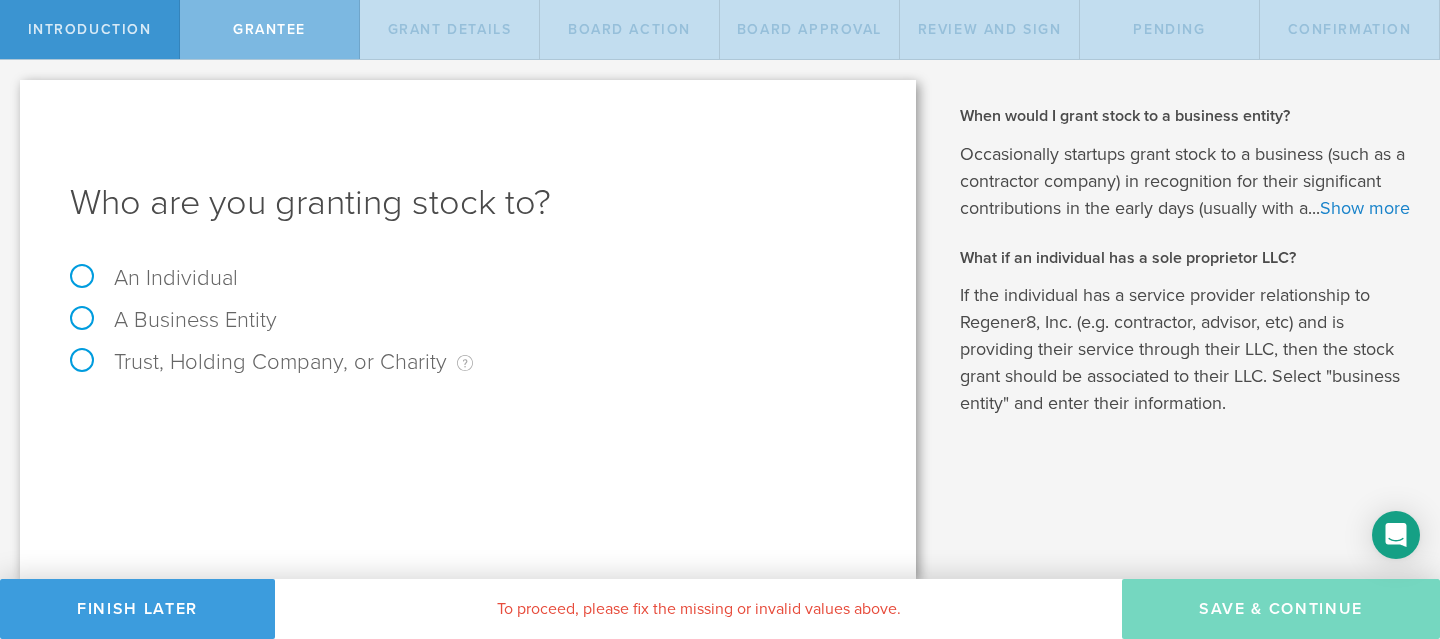 click on "An Individual" at bounding box center (154, 278) 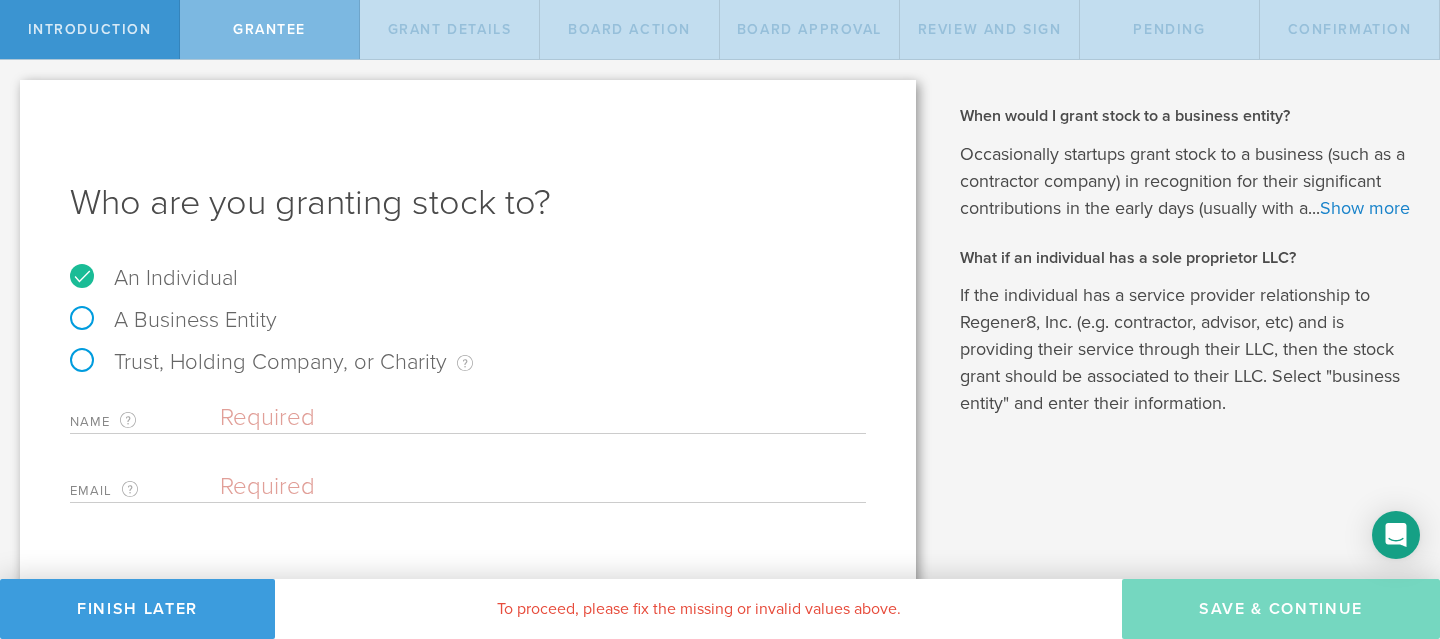 click at bounding box center (543, 418) 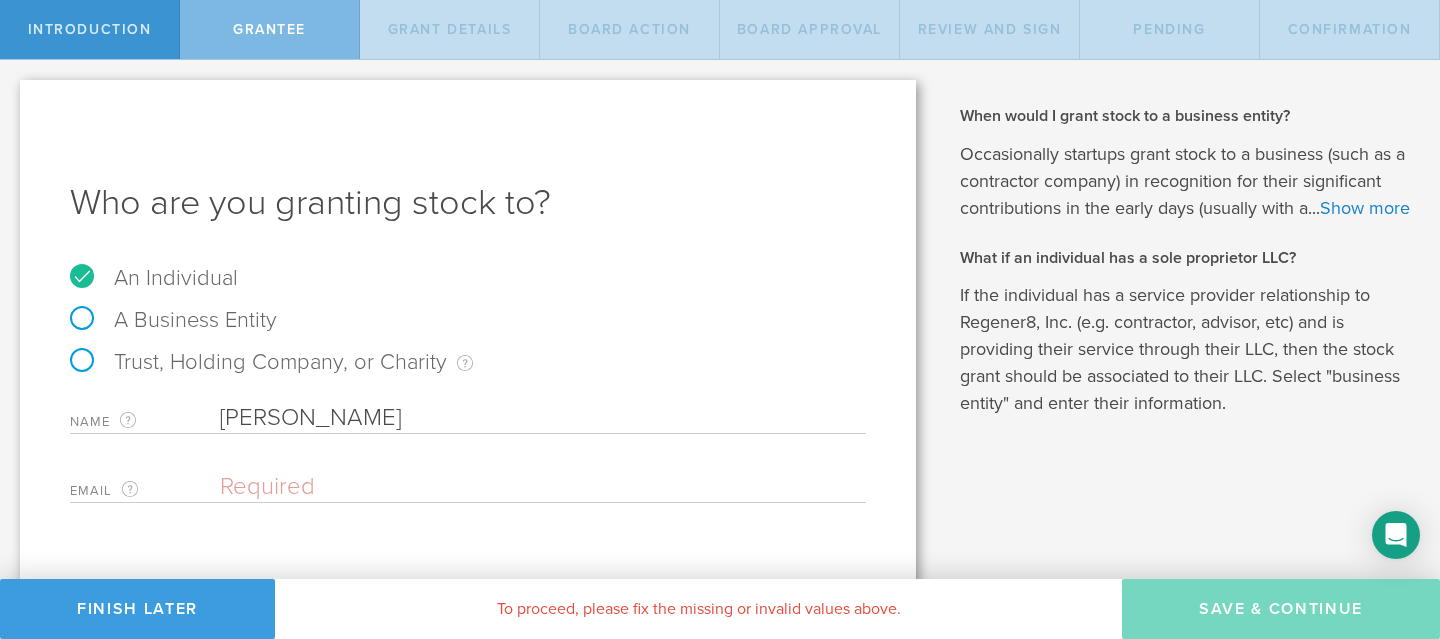 type on "[PERSON_NAME]" 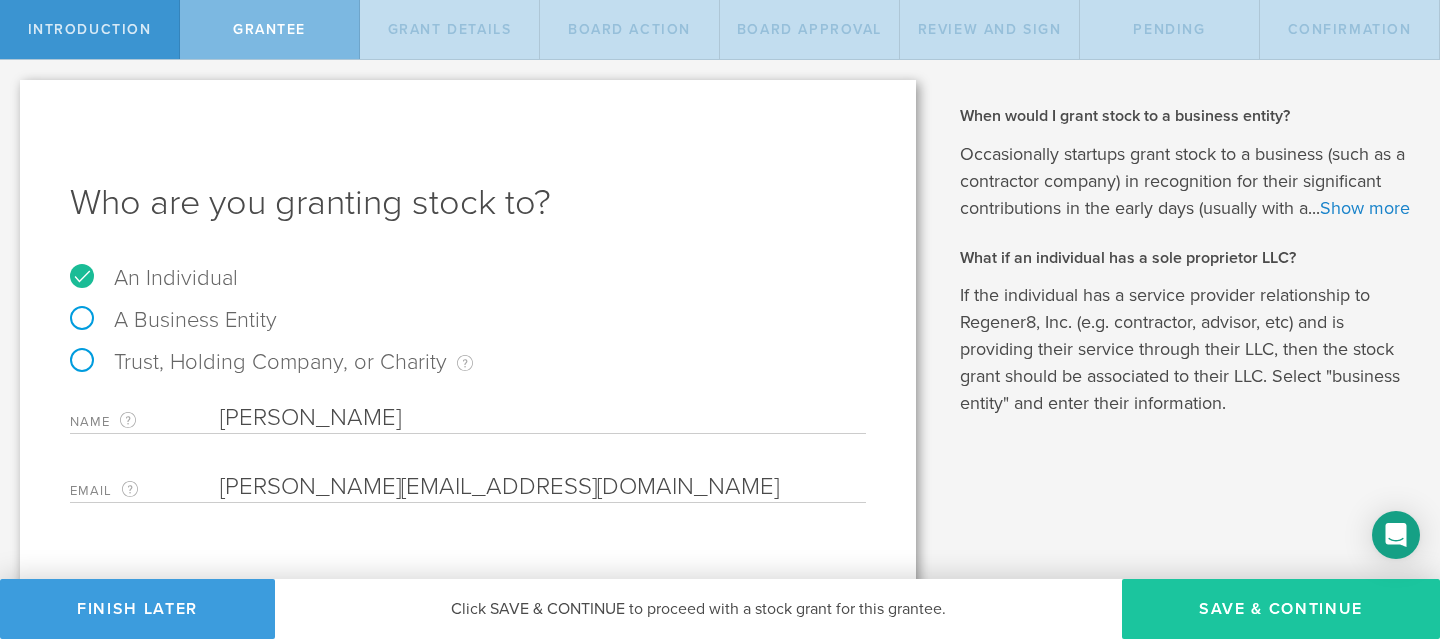 type on "[PERSON_NAME][EMAIL_ADDRESS][DOMAIN_NAME]" 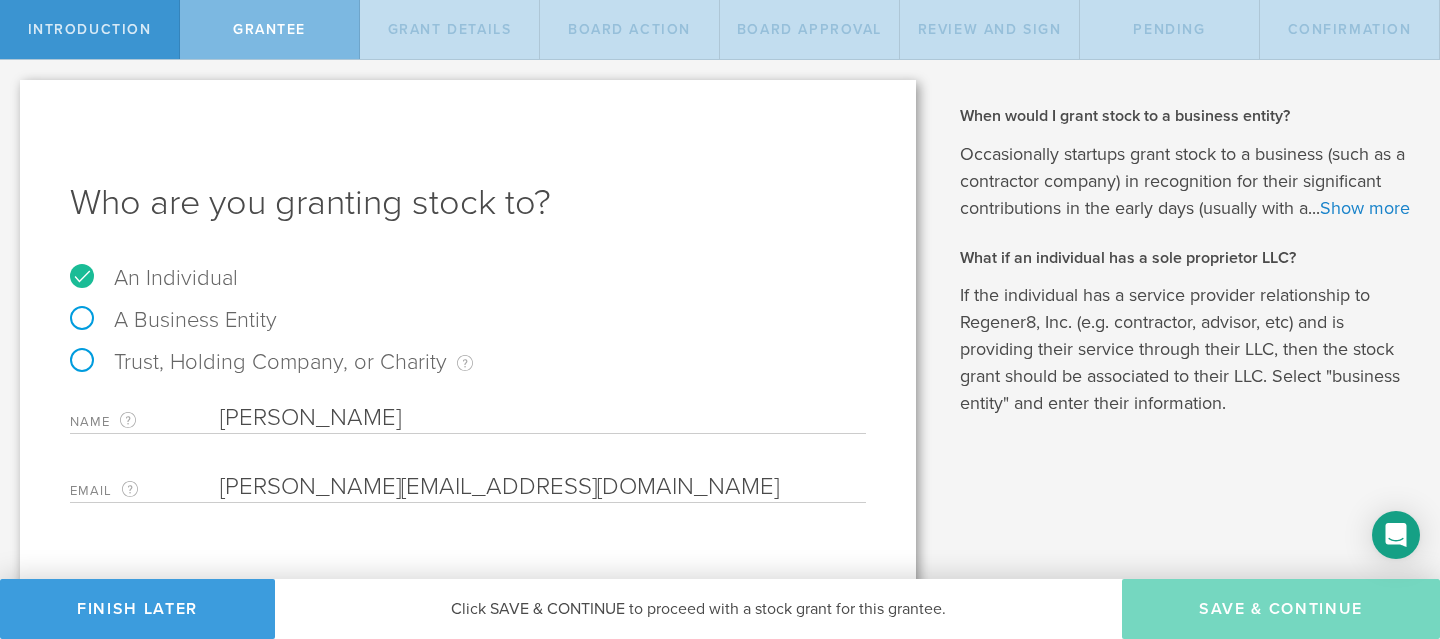 type on "48" 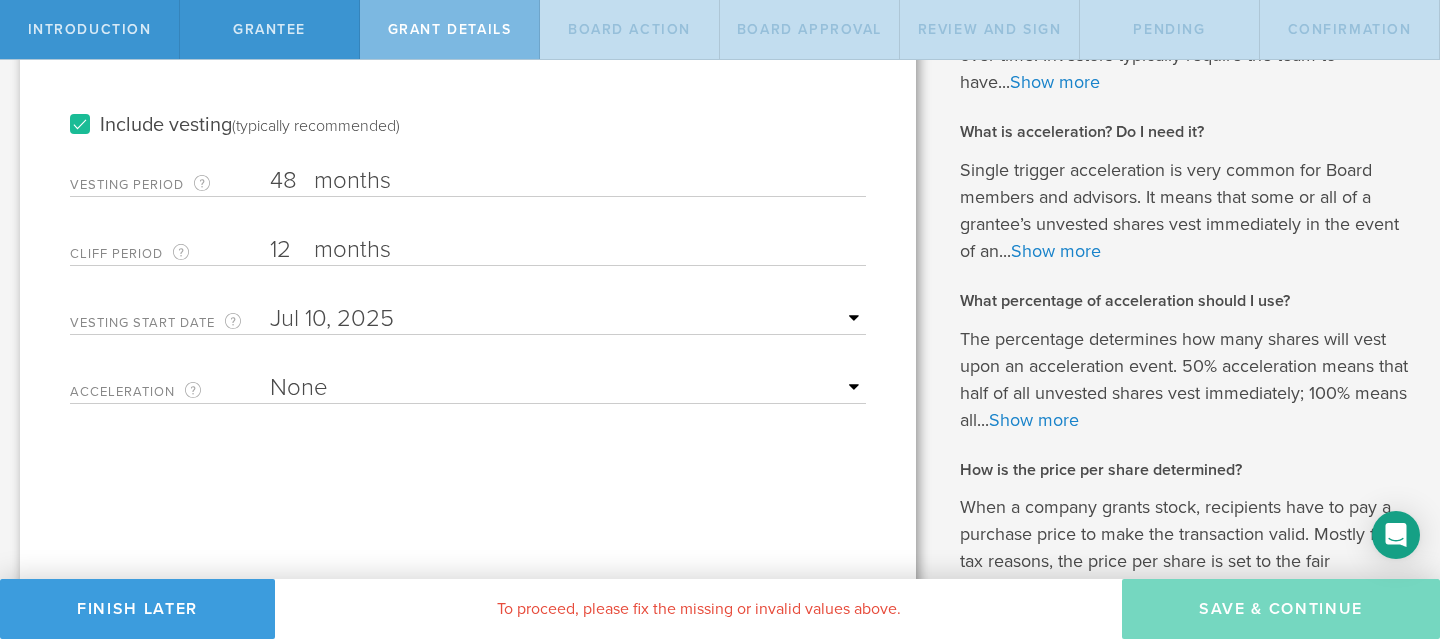 scroll, scrollTop: 325, scrollLeft: 0, axis: vertical 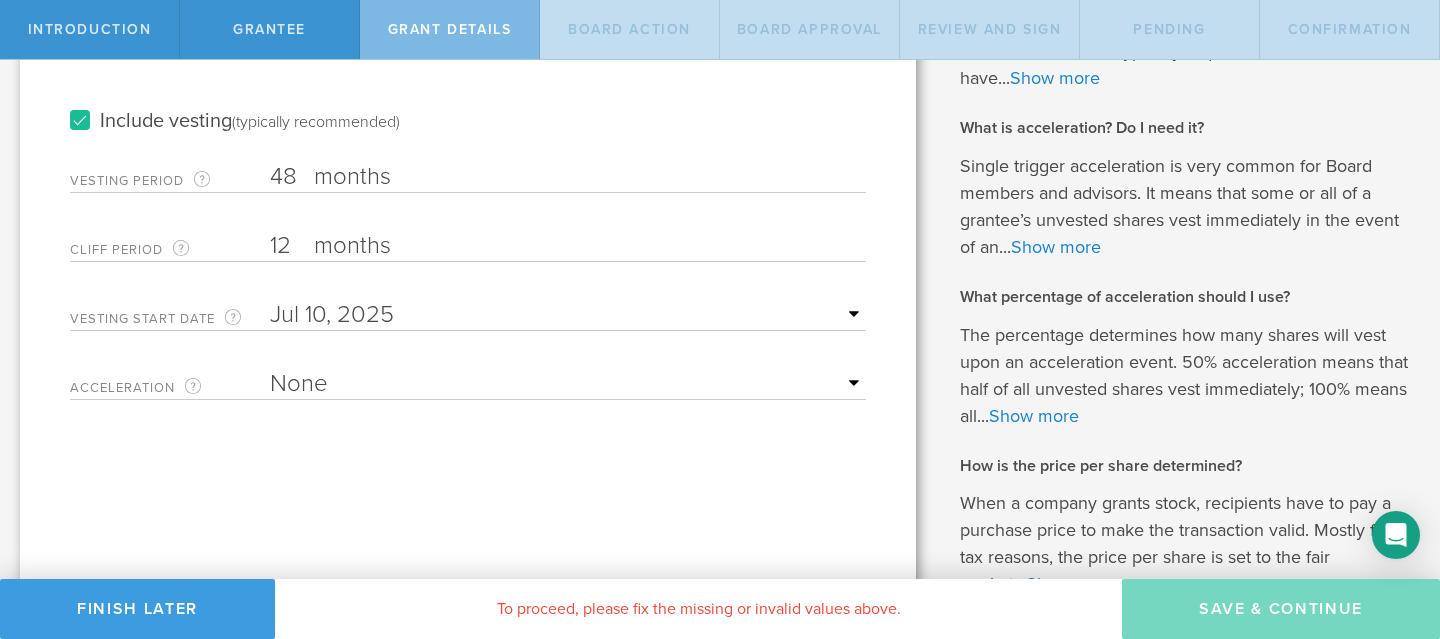 click at bounding box center [568, 315] 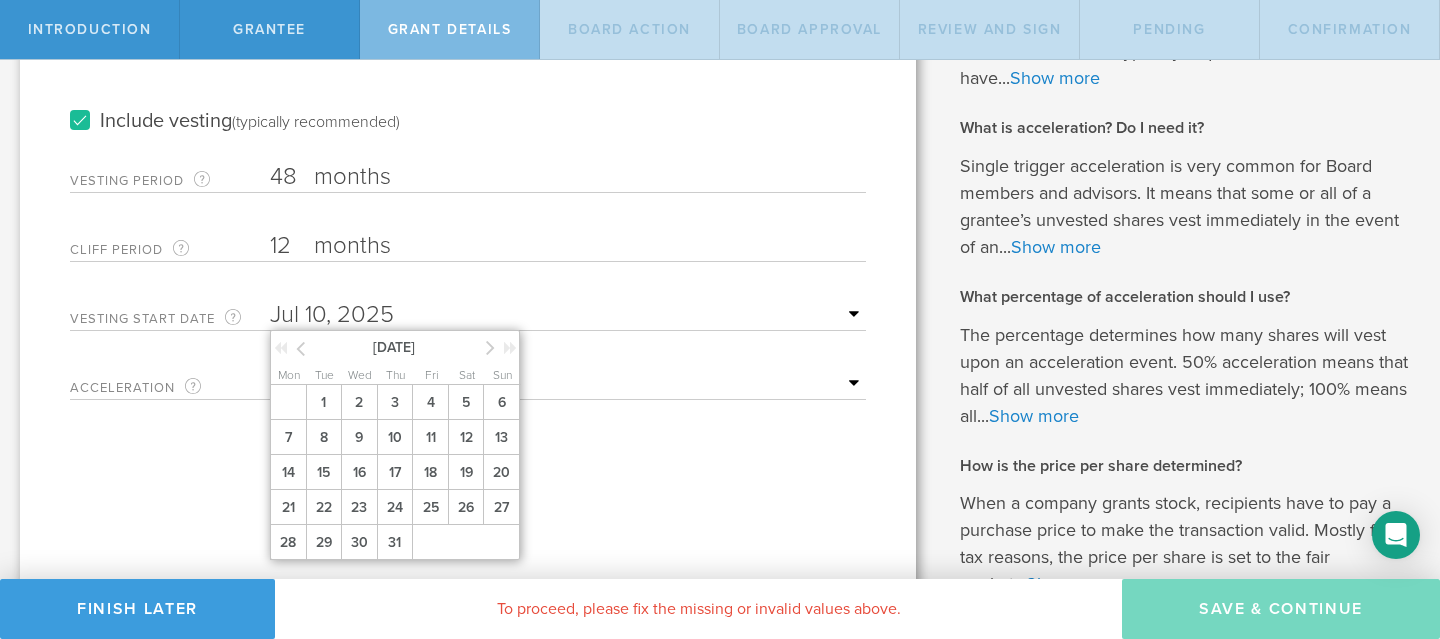 click on "Tell us the stock grant details. You have  697,500 available shares Available shares is the number of authorized shares minus any fully issued shares and any pending shares that have been sent for signature.  with a par value of  $0.00001 per share Number of Shares The total amount of stock the company is granting to this recipient. Please enter a valid number of shares. Number of shares must be at least 1. Number of shares cannot exceed the number of Common Stock shares available. Include vesting  (typically recommended) Vesting Period The total number of months until vesting is complete. 48 months The vesting period must be at least 1 month and at most 10 years. Cliff Period The initial waiting period before the first set of shares vests. Thereafter, the remaining shares will vest monthly. 12 months Please enter a valid cliff vesting period. The minimum cliff vesting period is one month. If you want these shares to begin vesting as soon as possible, you can set this value to '1'. Vesting Start Date" at bounding box center [468, 235] 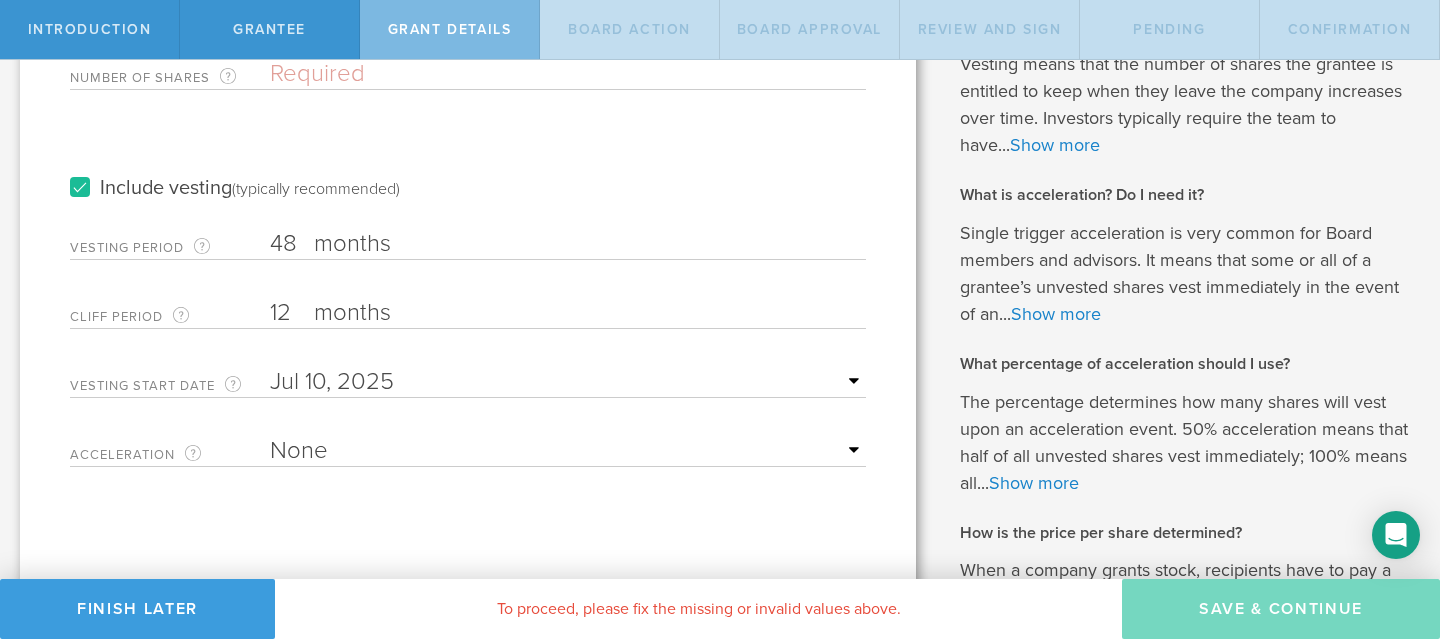 scroll, scrollTop: 256, scrollLeft: 0, axis: vertical 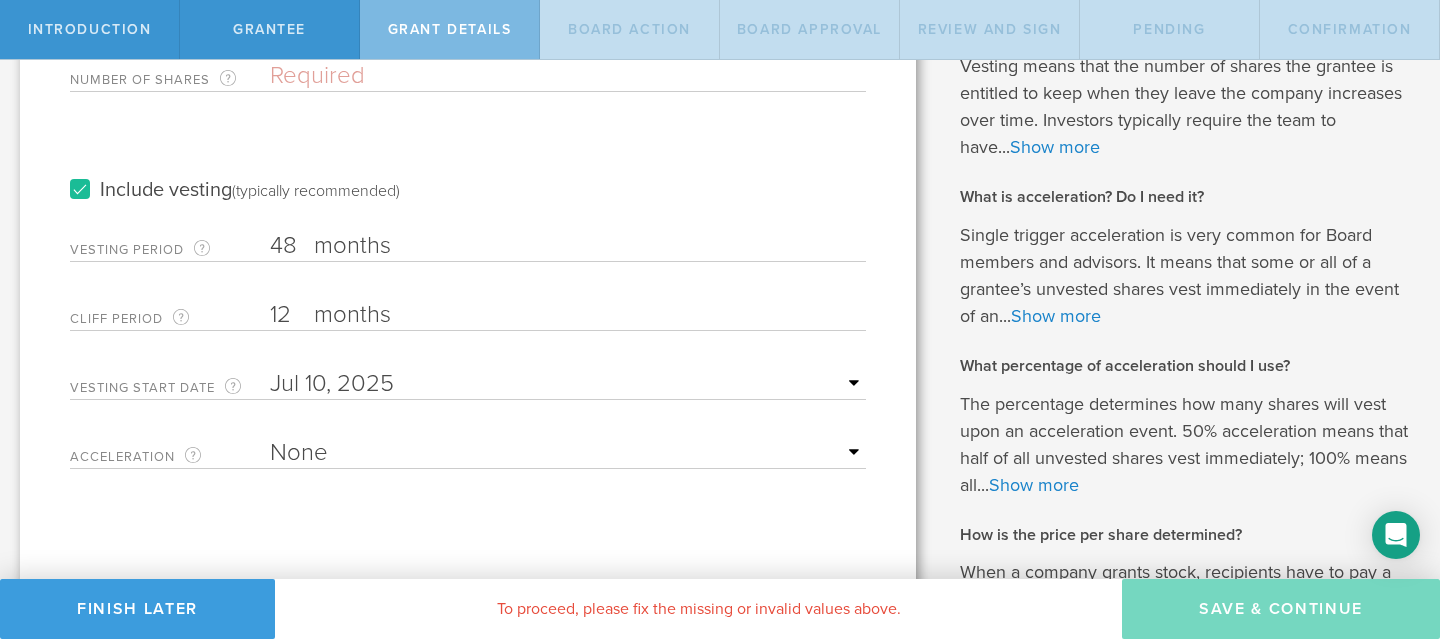 click on "months" at bounding box center [414, 317] 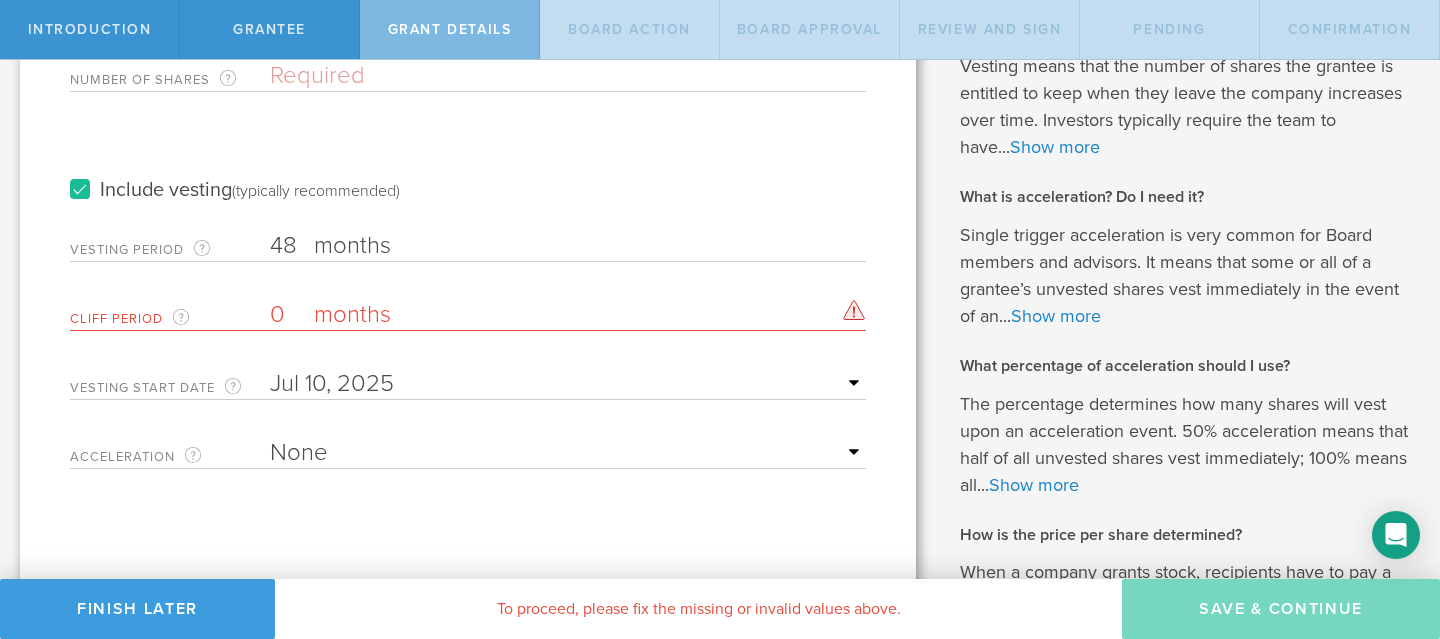 type on "0" 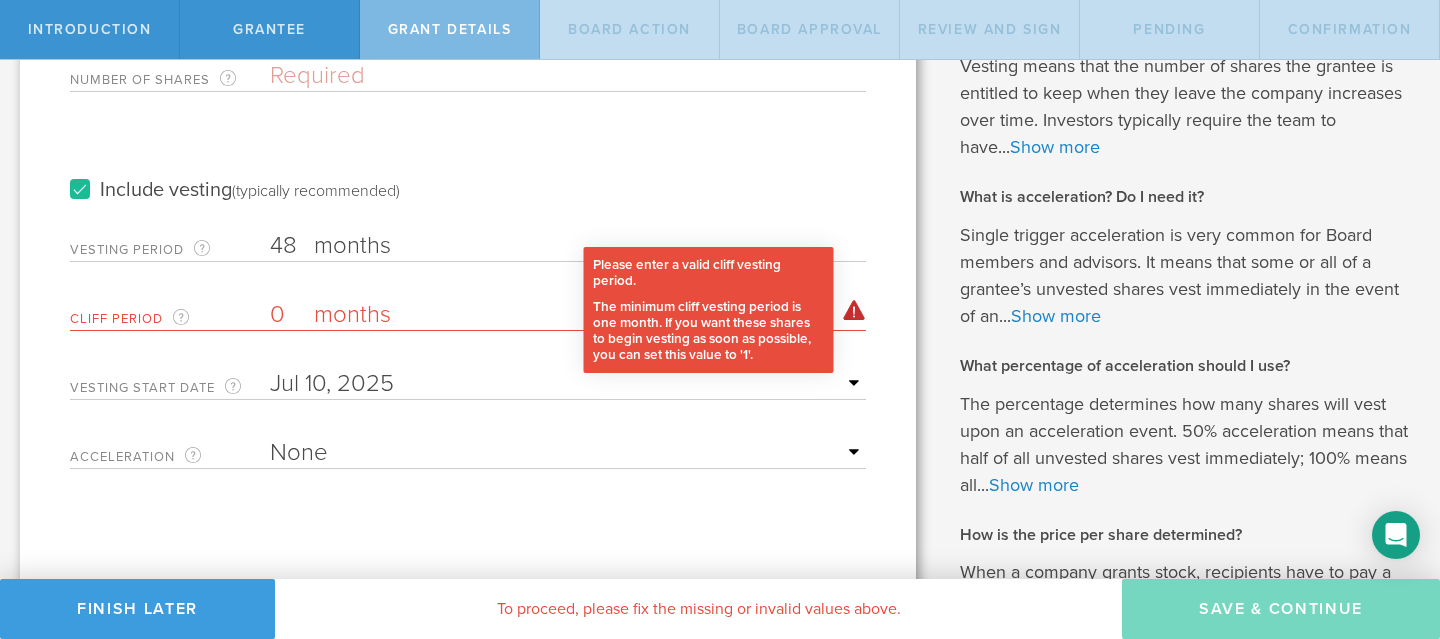 click on "Please enter a valid cliff vesting period. The minimum cliff vesting period is one month. If you want these shares to begin vesting as soon as possible, you can set this value to '1'. The cliff vesting period must not equal or exceed the vesting period." at bounding box center [854, 310] 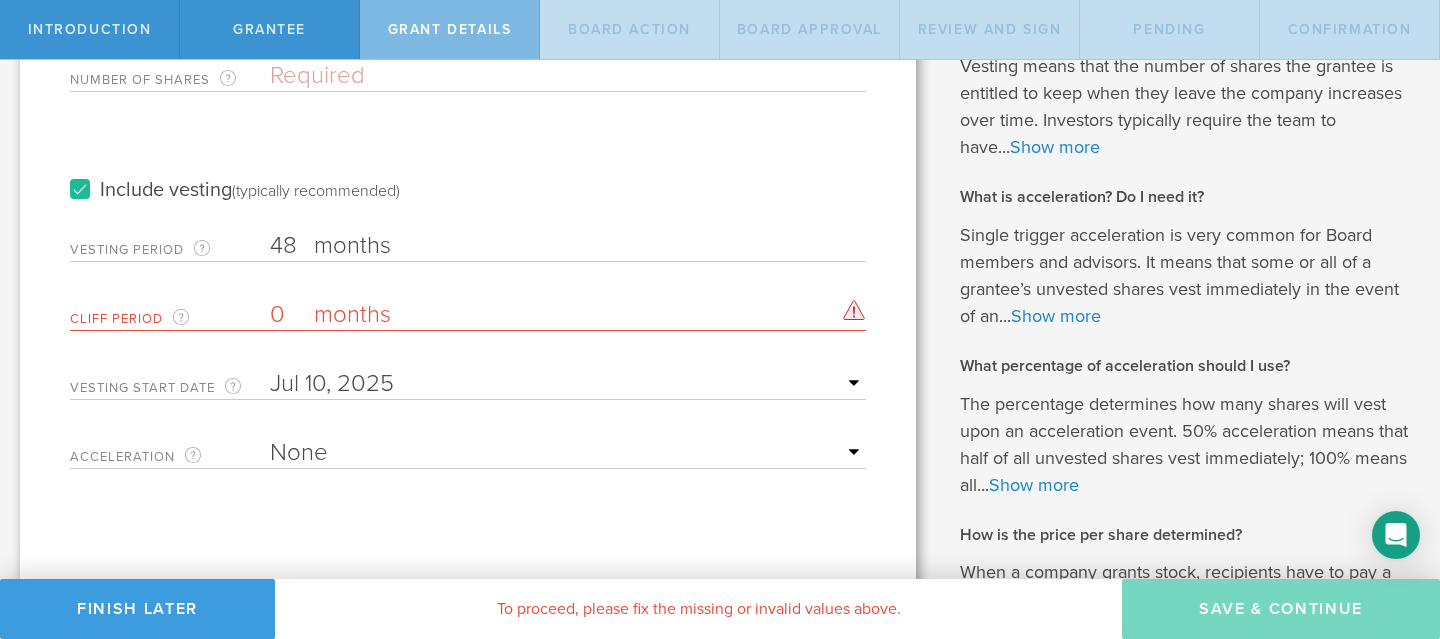 click on "0" at bounding box center [568, 315] 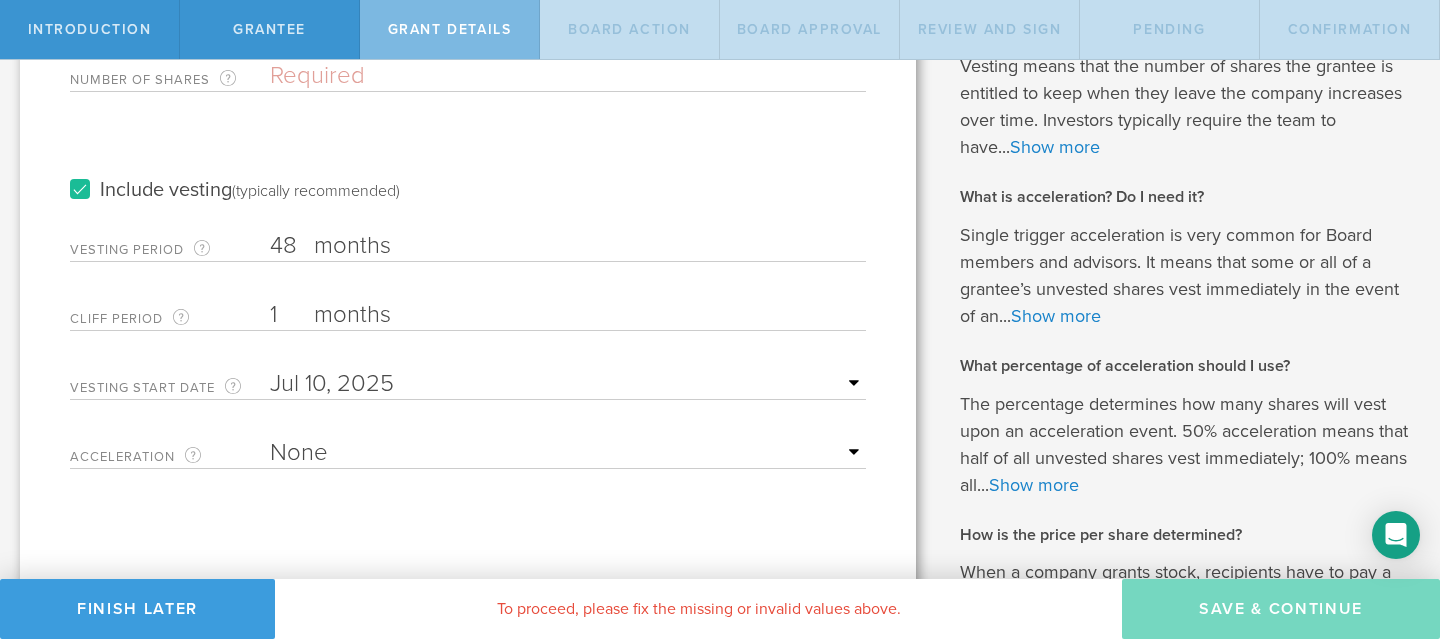 type on "1" 